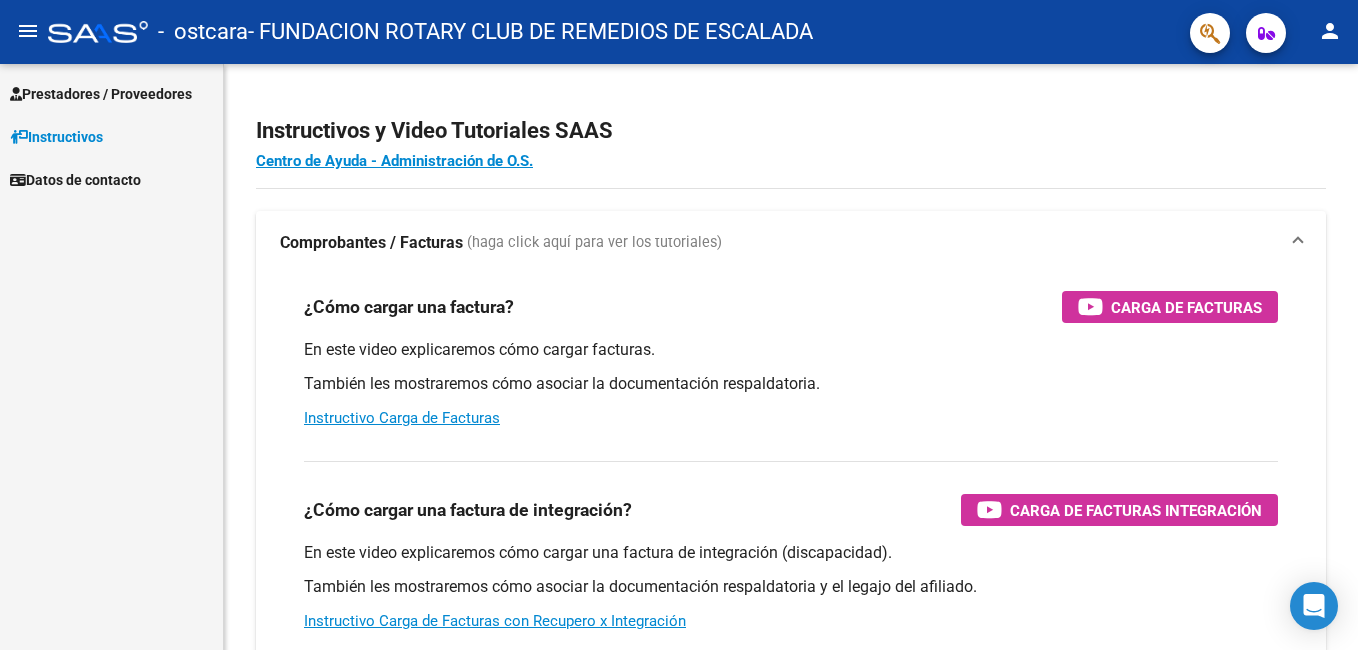 scroll, scrollTop: 0, scrollLeft: 0, axis: both 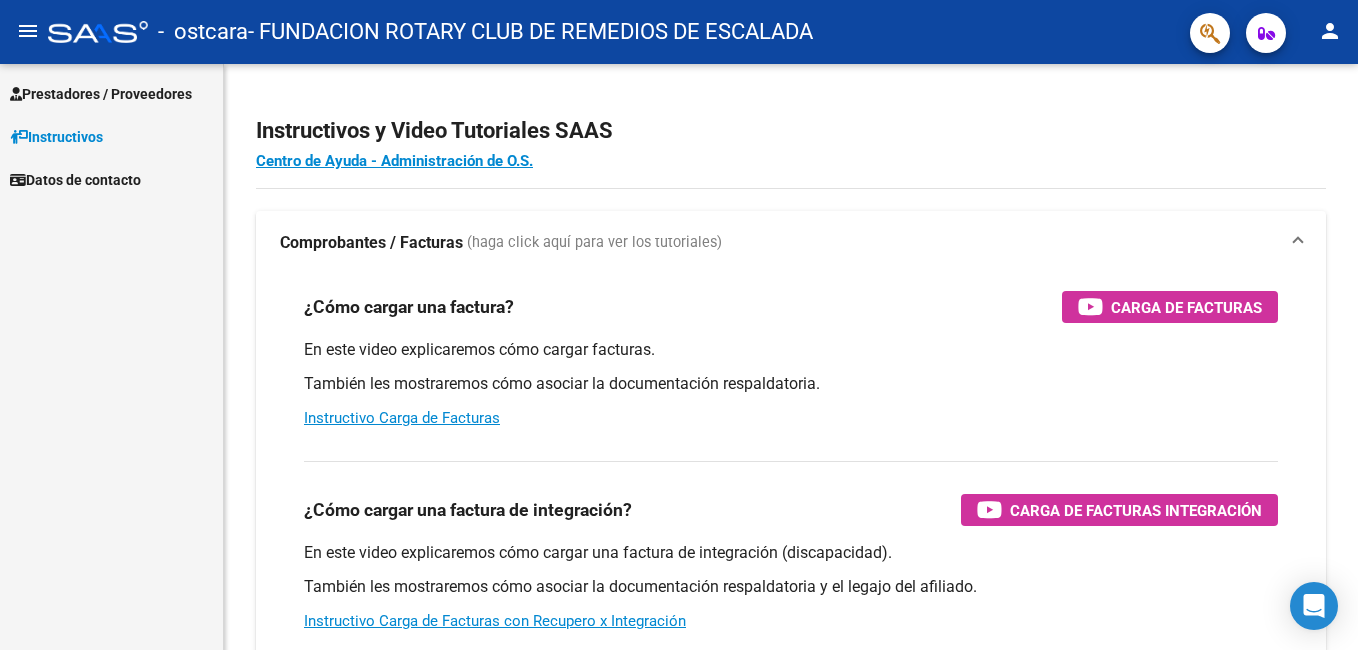 click on "menu" 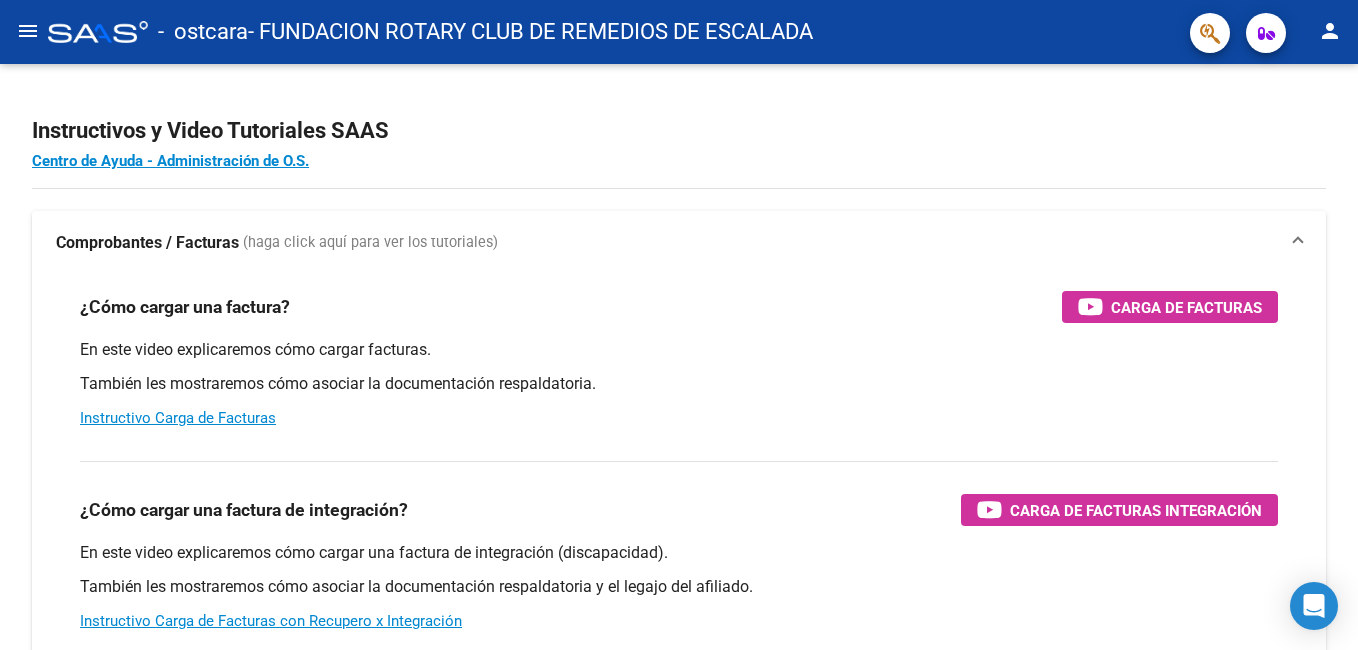click on "menu" 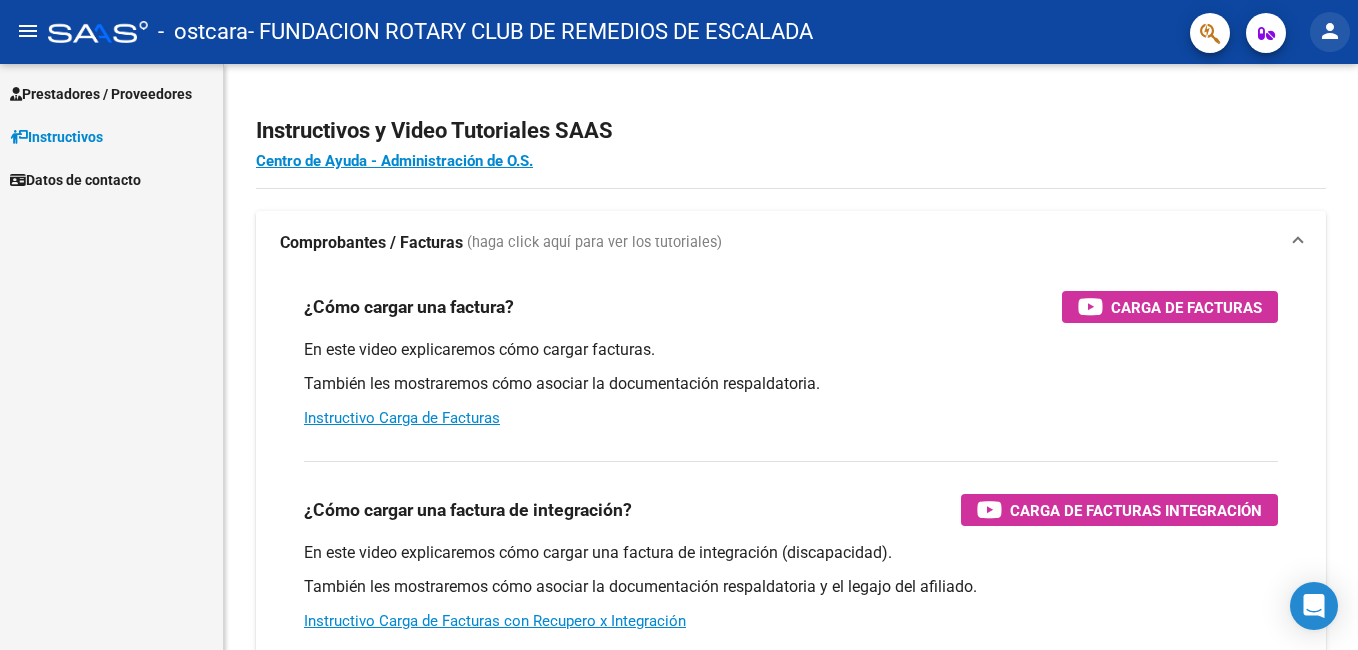 click on "person" 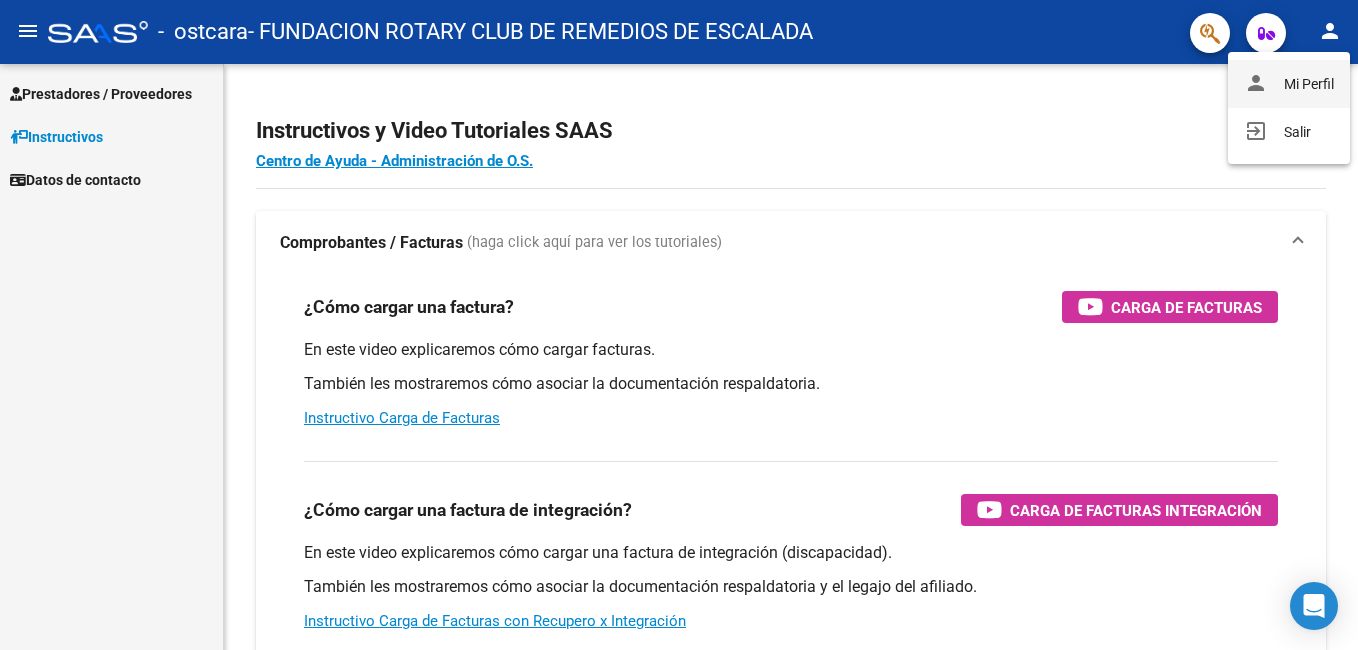 click on "person  Mi Perfil" at bounding box center [1289, 84] 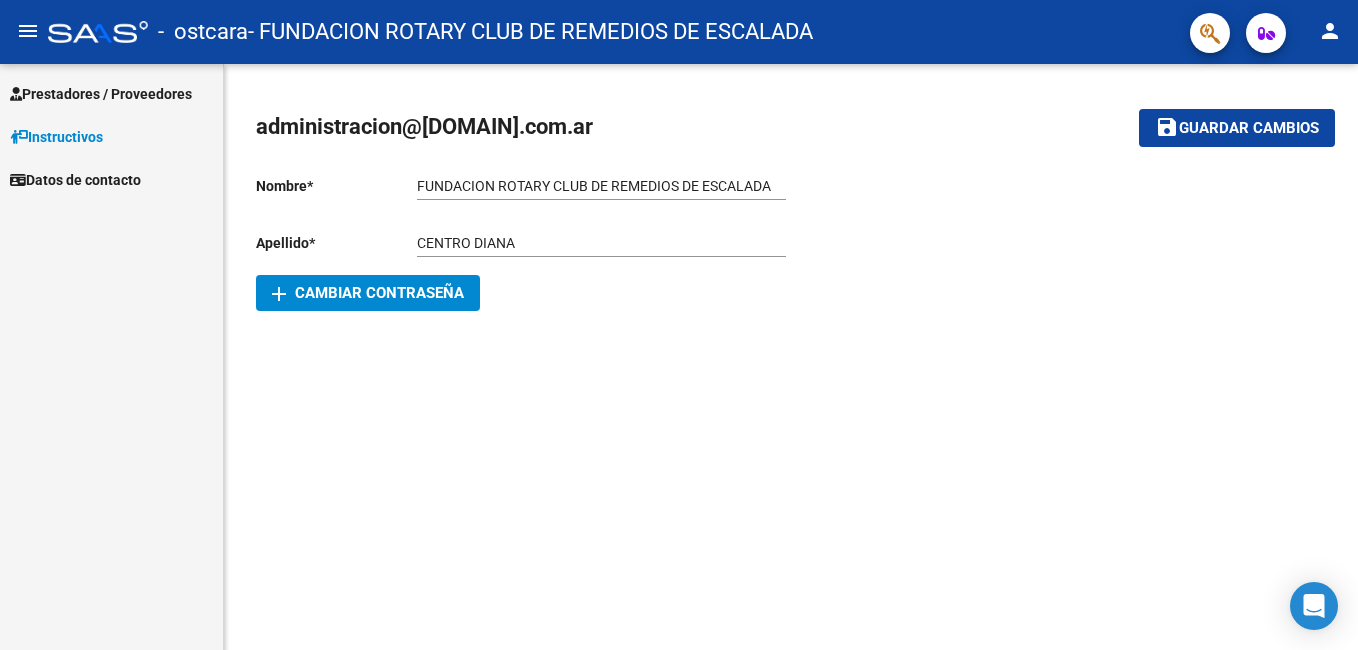click on "Guardar cambios" 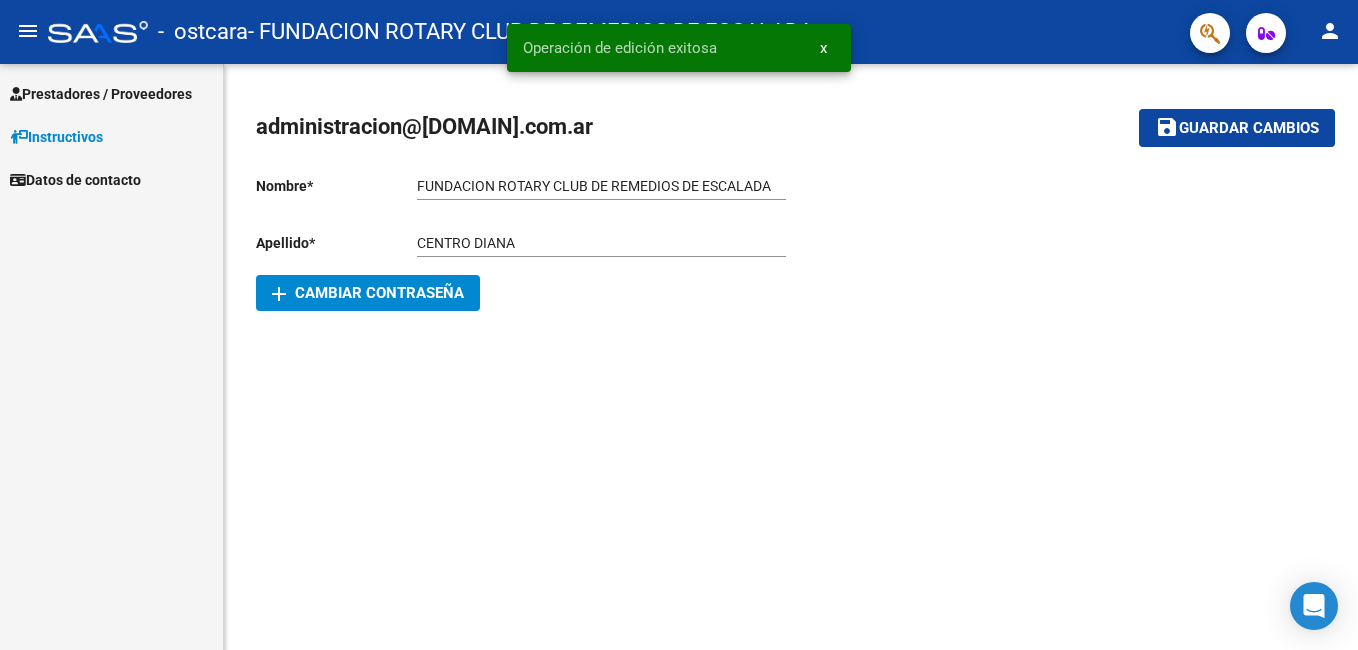 click on "Prestadores / Proveedores" at bounding box center [101, 94] 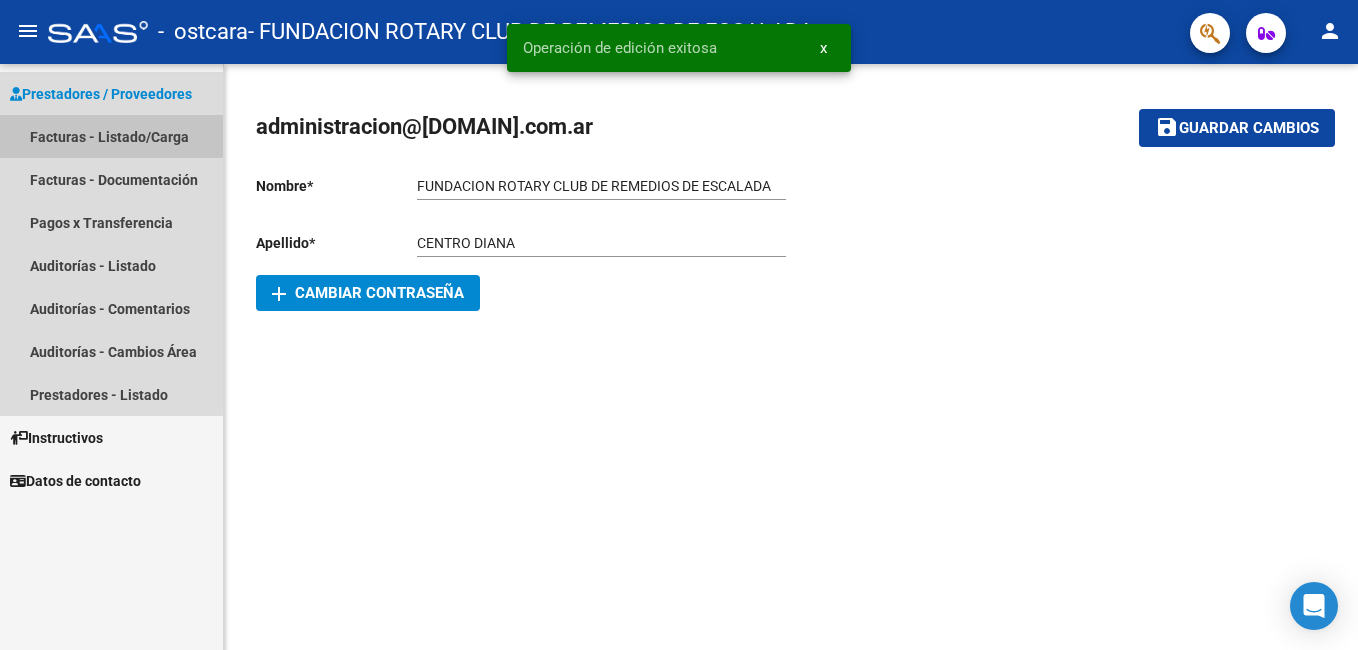 click on "Facturas - Listado/Carga" at bounding box center (111, 136) 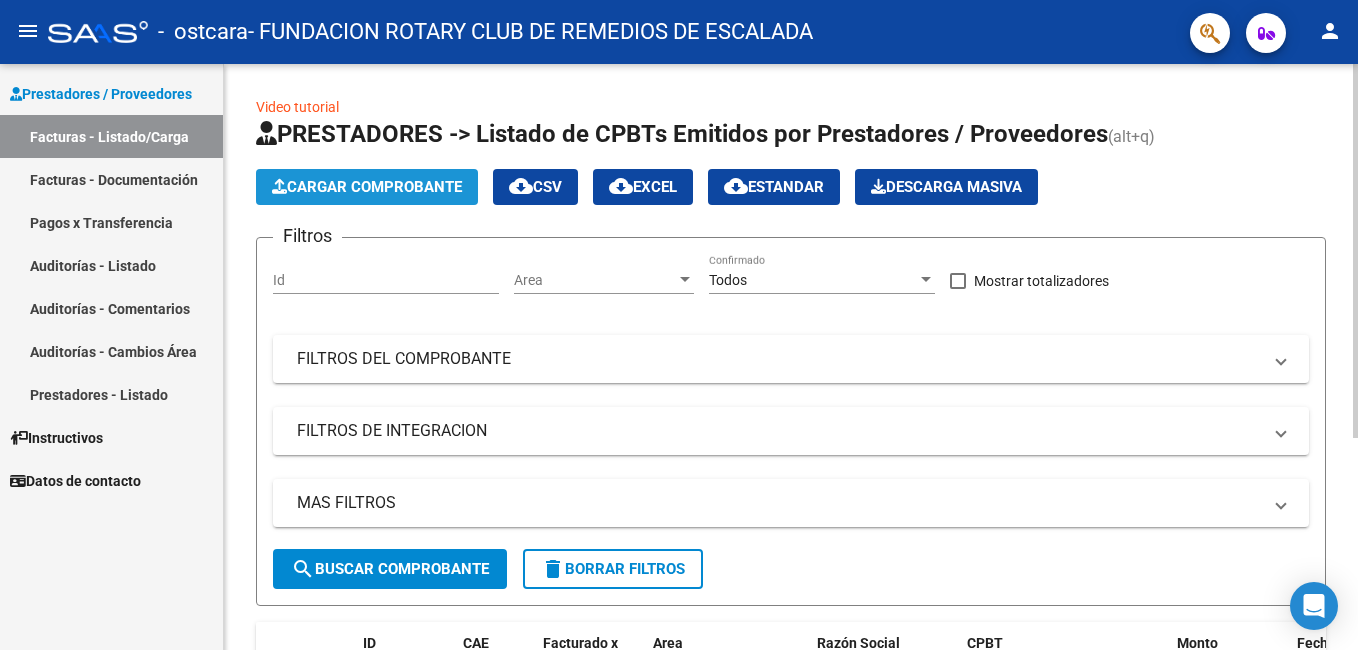 click on "Cargar Comprobante" 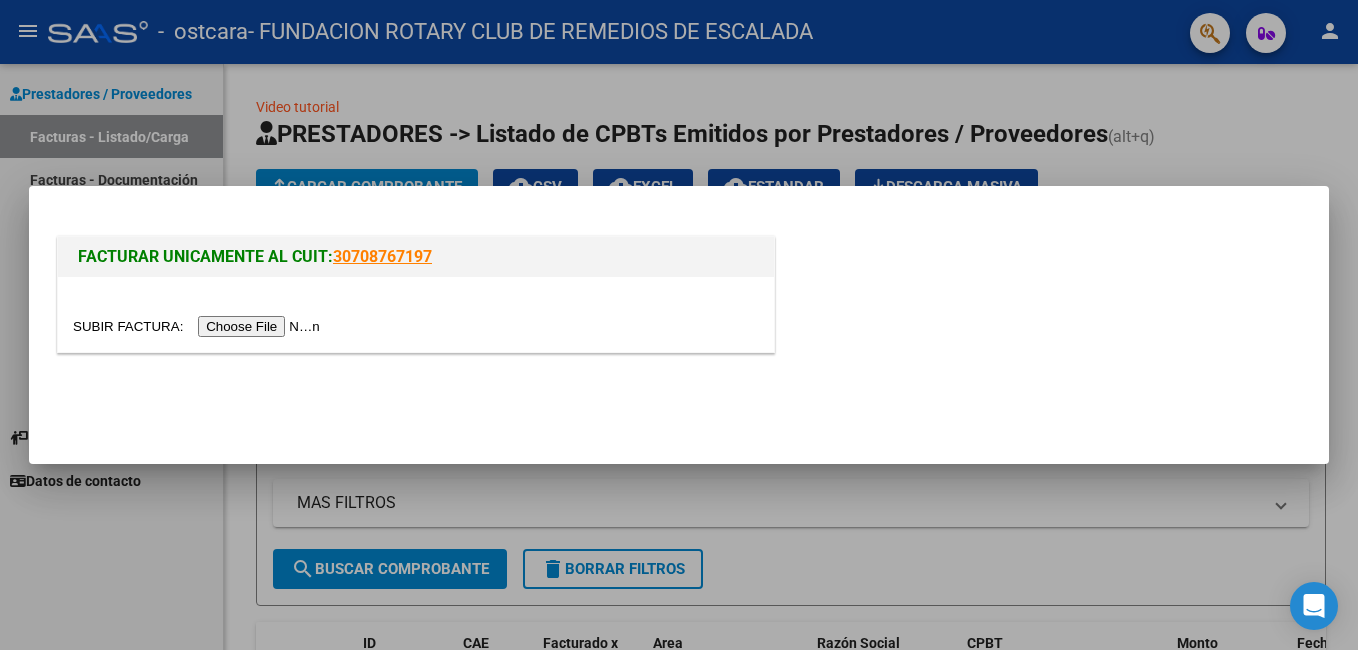 click at bounding box center (199, 326) 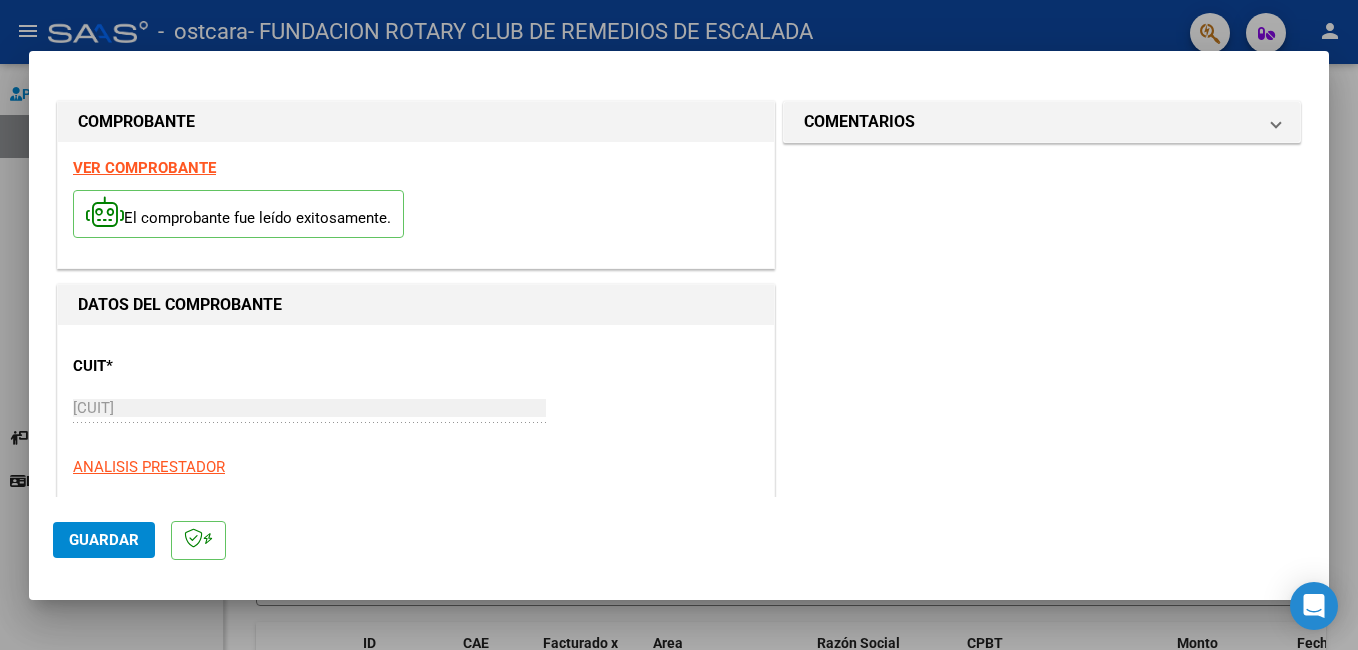 scroll, scrollTop: 300, scrollLeft: 0, axis: vertical 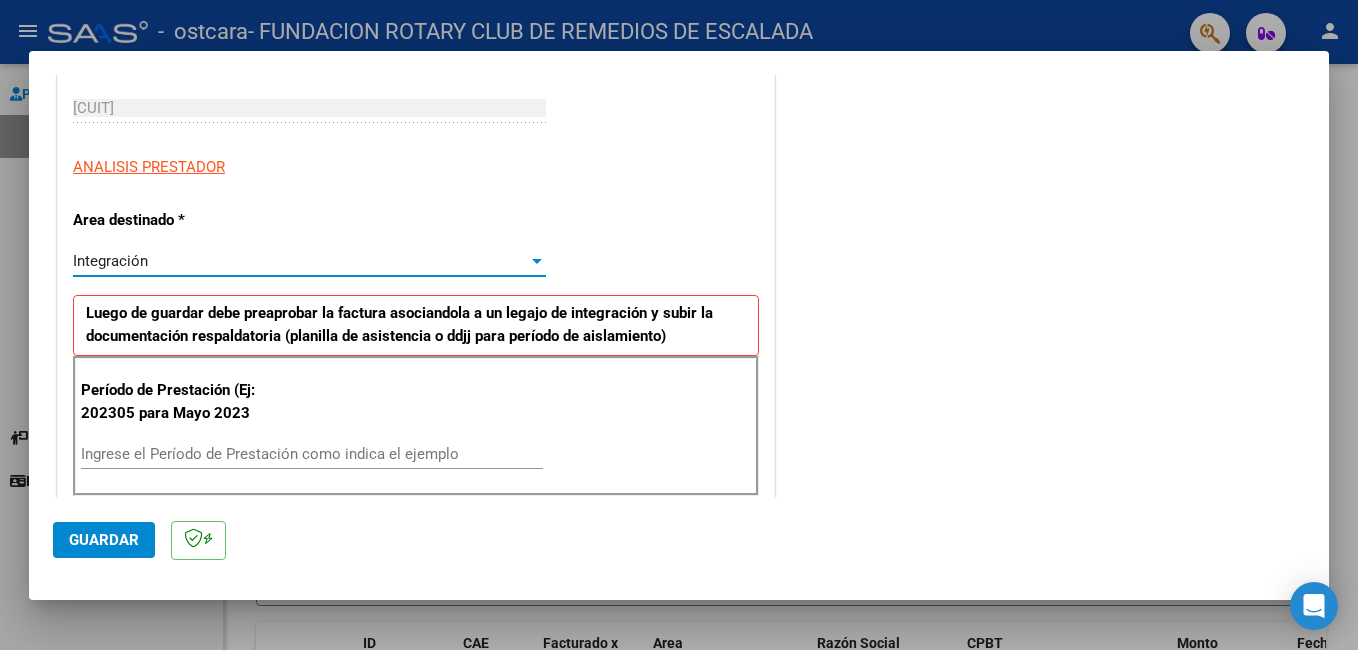 click on "Integración" at bounding box center (300, 261) 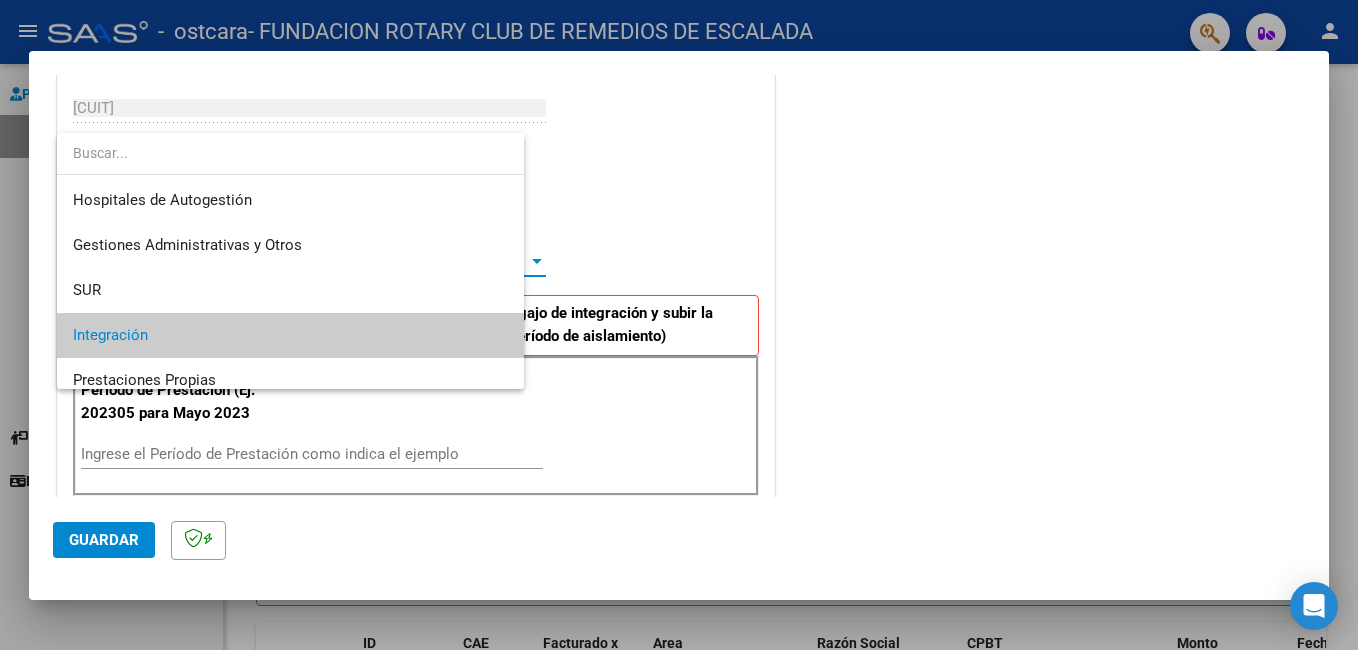 scroll, scrollTop: 75, scrollLeft: 0, axis: vertical 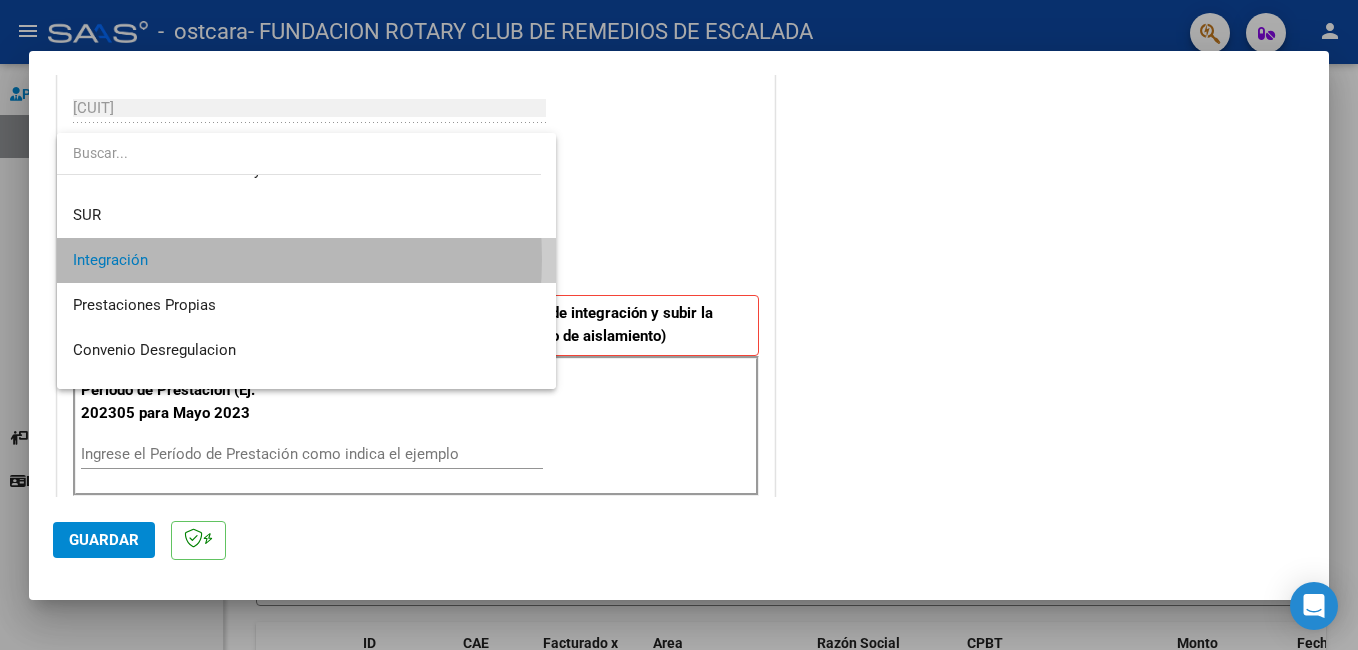 click on "Integración" at bounding box center [306, 260] 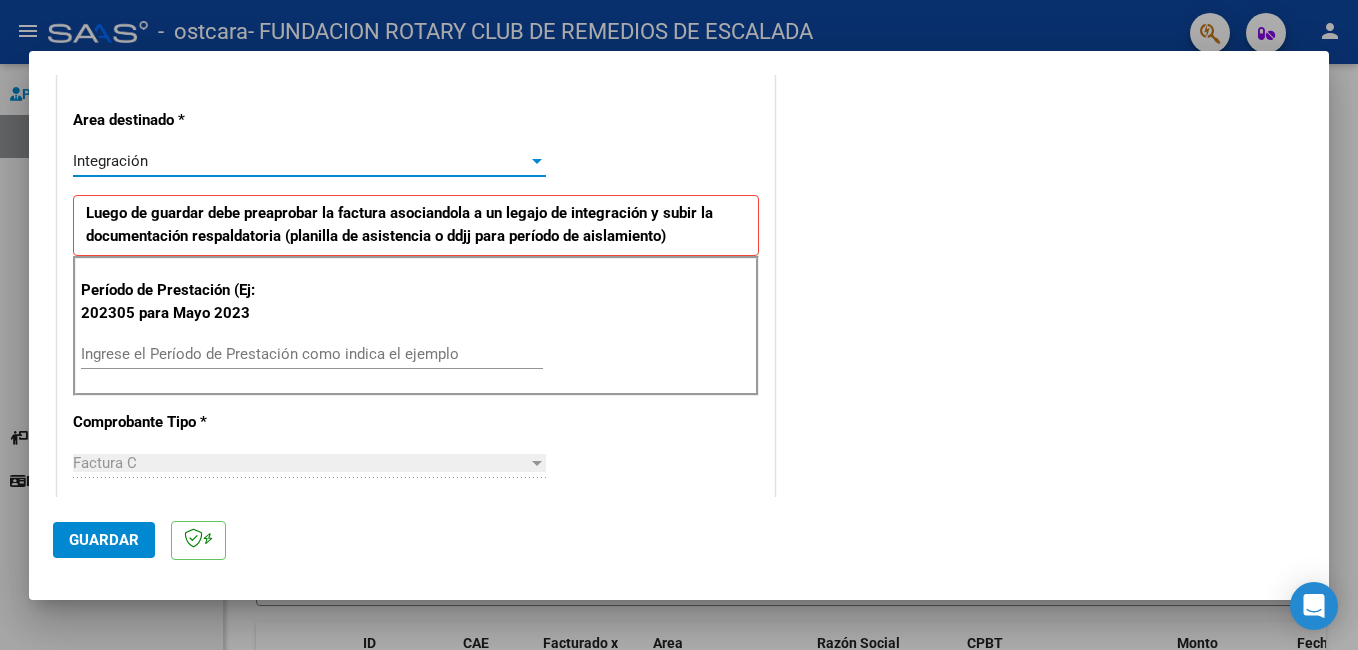 scroll, scrollTop: 500, scrollLeft: 0, axis: vertical 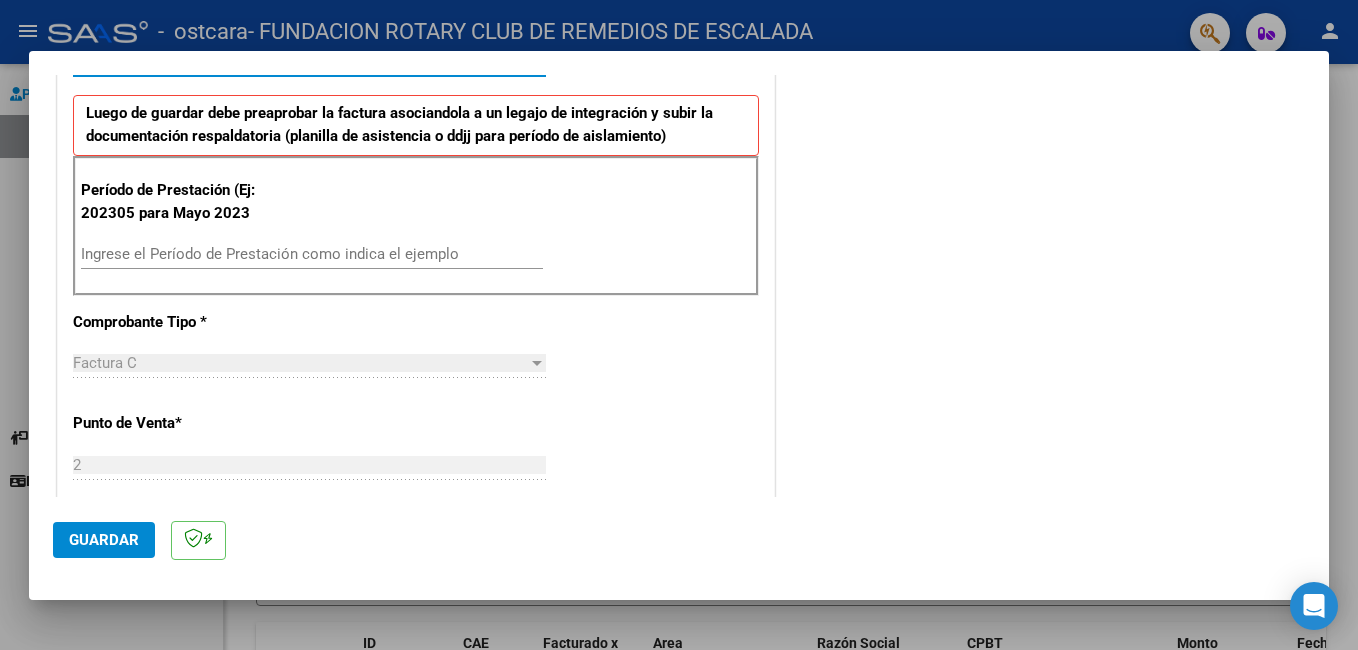 click on "Ingrese el Período de Prestación como indica el ejemplo" at bounding box center [312, 254] 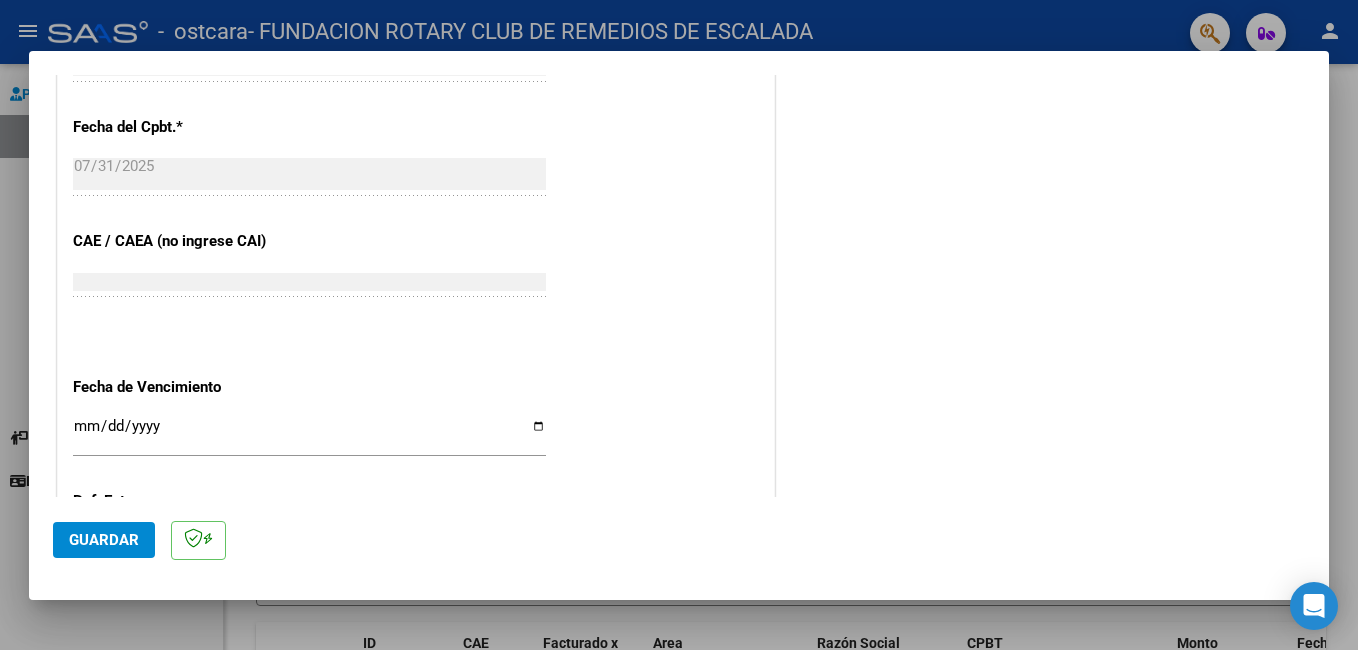 scroll, scrollTop: 1200, scrollLeft: 0, axis: vertical 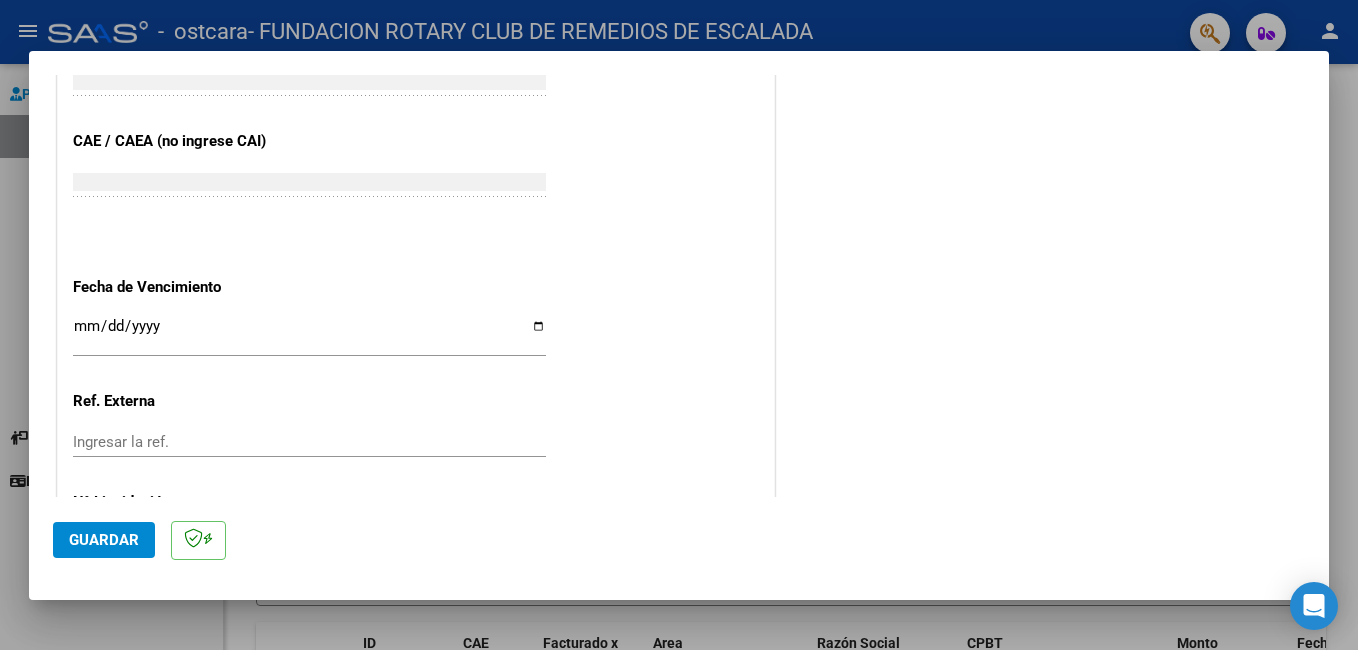 type on "202507" 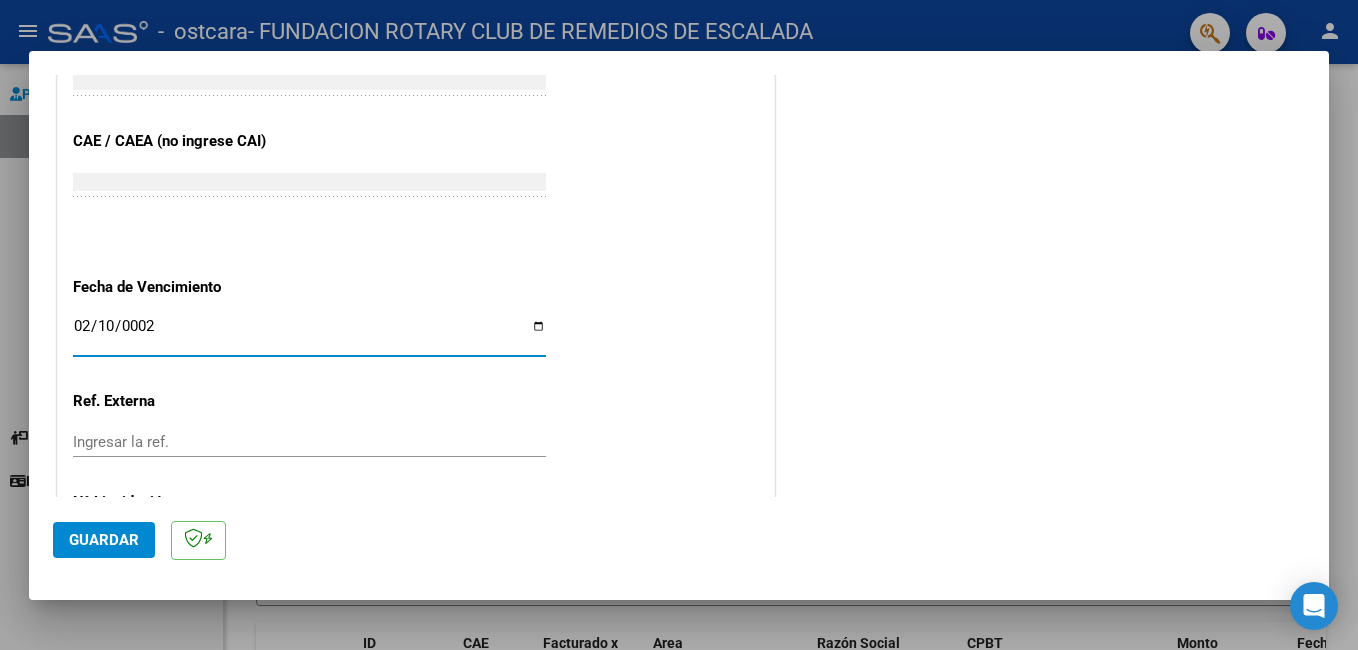 type on "0025-02-10" 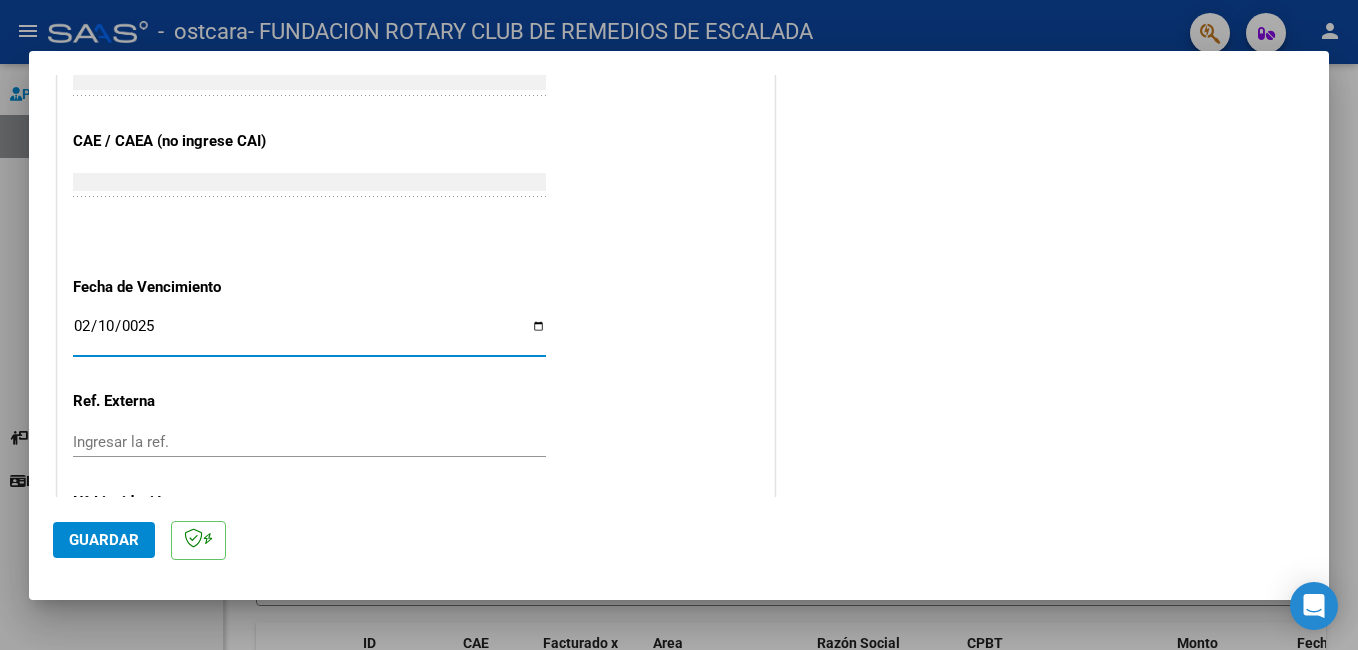 click on "0025-02-10" at bounding box center [309, 334] 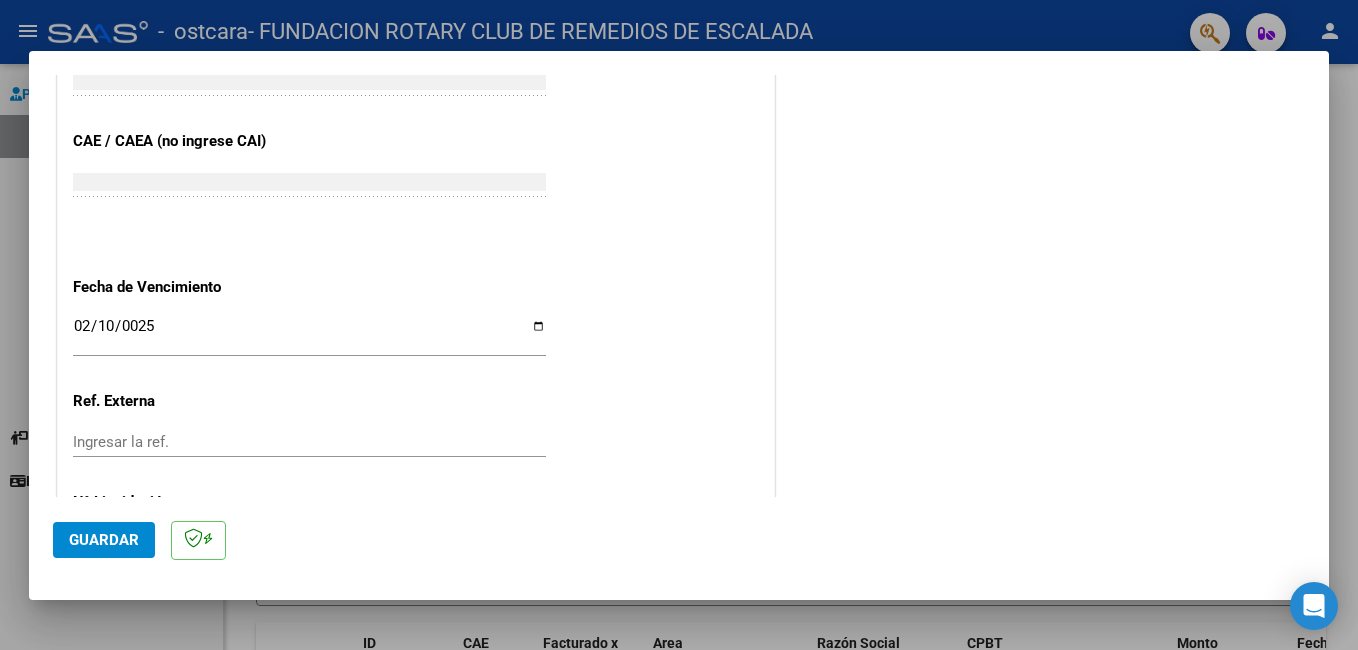 click on "CUIT * [CUIT] Ingresar CUIT ANALISIS PRESTADOR Area destinado * Integración Seleccionar Area Luego de guardar debe preaprobar la factura asociandola a un legajo de integración y subir la documentación respaldatoria ( planilla de asistencia o ddjj para período de aislamiento) Período de Prestación (Ej: 202305 para Mayo 2023 202507 Ingrese el Período de Prestación como indica el ejemplo Comprobante Tipo * Factura C Seleccionar Tipo Punto de Venta * 2 Ingresar el Nro. Número * 8670 Ingresar el Nro. Monto * $ 475.830,36 Ingresar el monto Fecha del Cpbt. * [DATE] Ingresar la fecha CAE / CAEA (no ingrese CAI) [CAE] Ingresar el CAE o CAEA (no ingrese CAI) Fecha de Vencimiento * 0025-02-10 Ingresar la fecha Ref. Externa Ingresar la ref. N° Liquidación Ingresar el N° Liquidación" at bounding box center (416, -142) 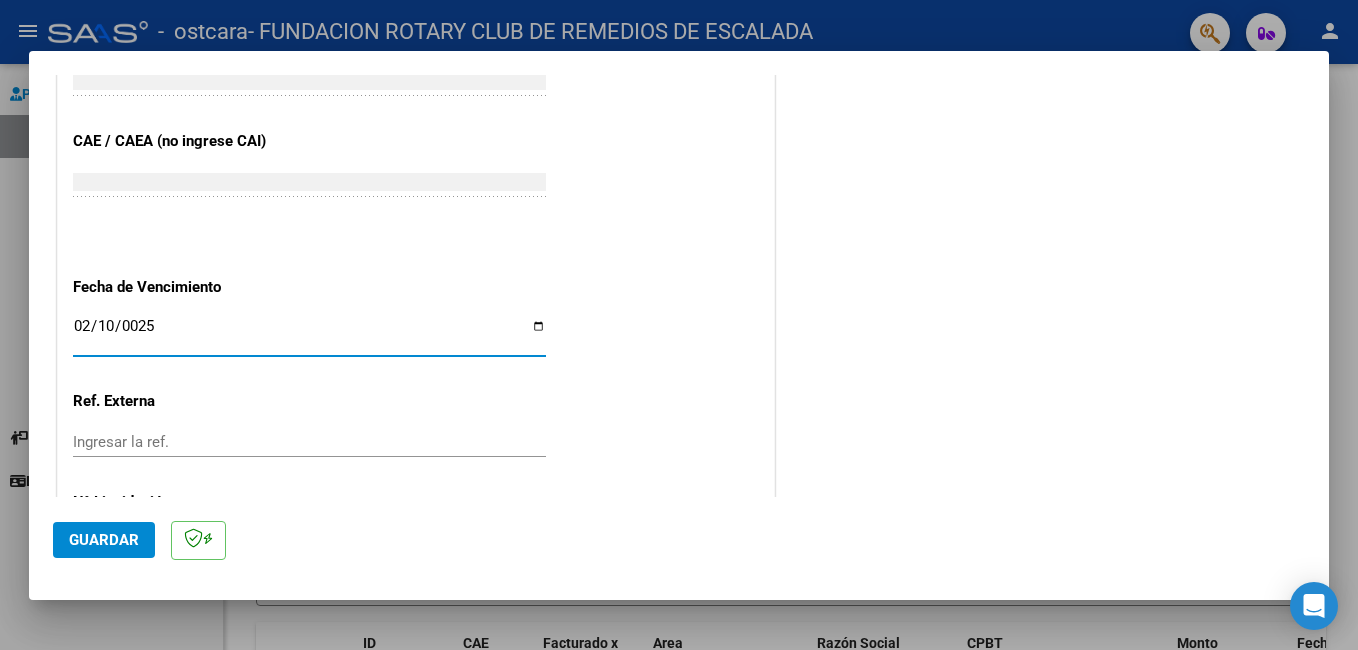 click on "0025-02-10" at bounding box center [309, 334] 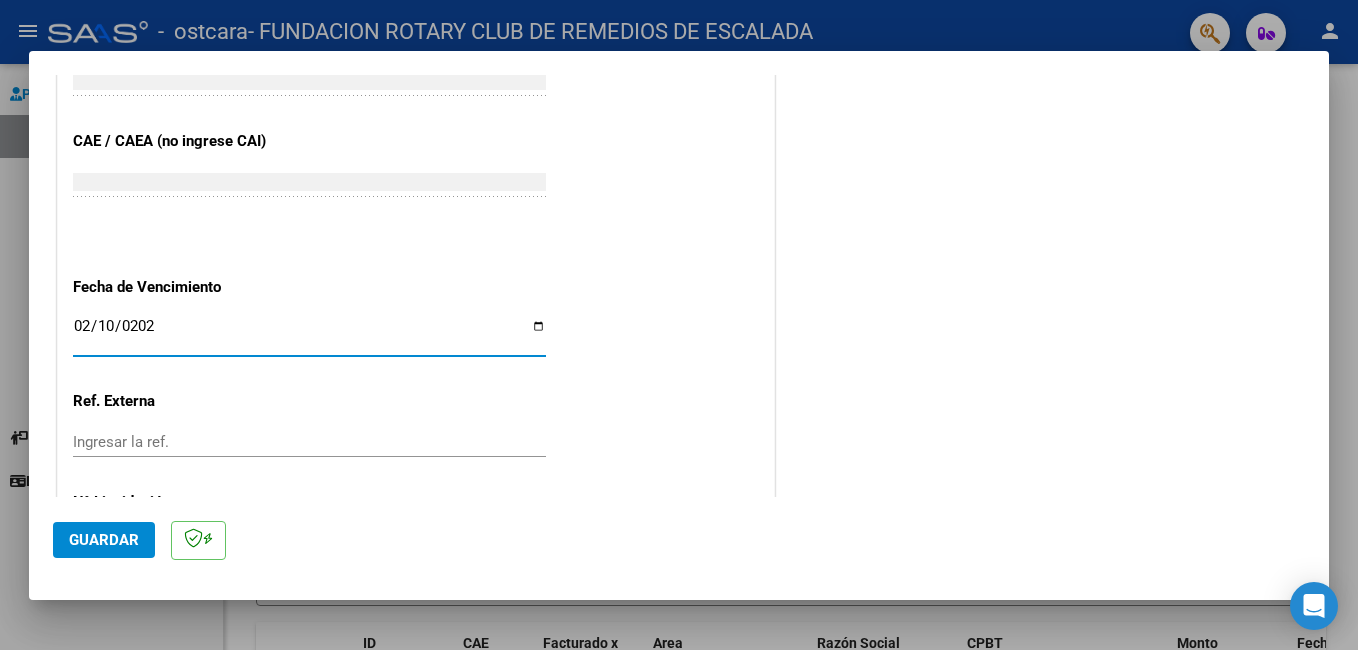type on "2025-02-10" 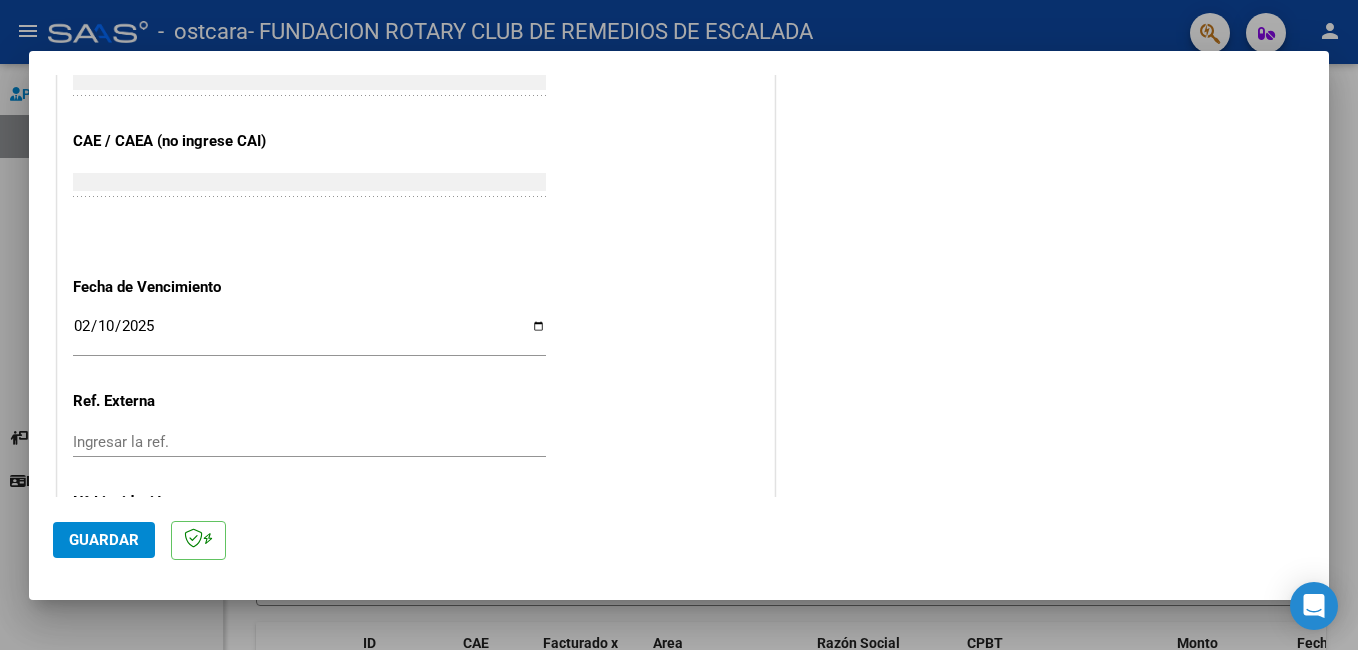 click on "CUIT * [CUIT] Ingresar CUIT ANALISIS PRESTADOR Area destinado * Integración Seleccionar Area Luego de guardar debe preaprobar la factura asociandola a un legajo de integración y subir la documentación respaldatoria (planilla de asistencia o ddjj para período de aislamiento) Período de Prestación (Ej: 202305 para Mayo 2023 202507 Ingrese el Período de Prestación como indica el ejemplo Comprobante Tipo * Factura C Seleccionar Tipo Punto de Venta * 2 Ingresar el Nro. Número * 8670 Ingresar el Nro. Monto * $ 475.830,36 Ingresar el monto Fecha del Cpbt. * [DATE] Ingresar la fecha CAE / CAEA (no ingrese CAI) [CAE] Ingresar el CAE o CAEA (no ingrese CAI) Fecha de Vencimiento * [DATE] Ingresar la fecha Ref. Externa Ingresar la ref. N° Liquidación Ingresar el N° Liquidación" at bounding box center (416, -142) 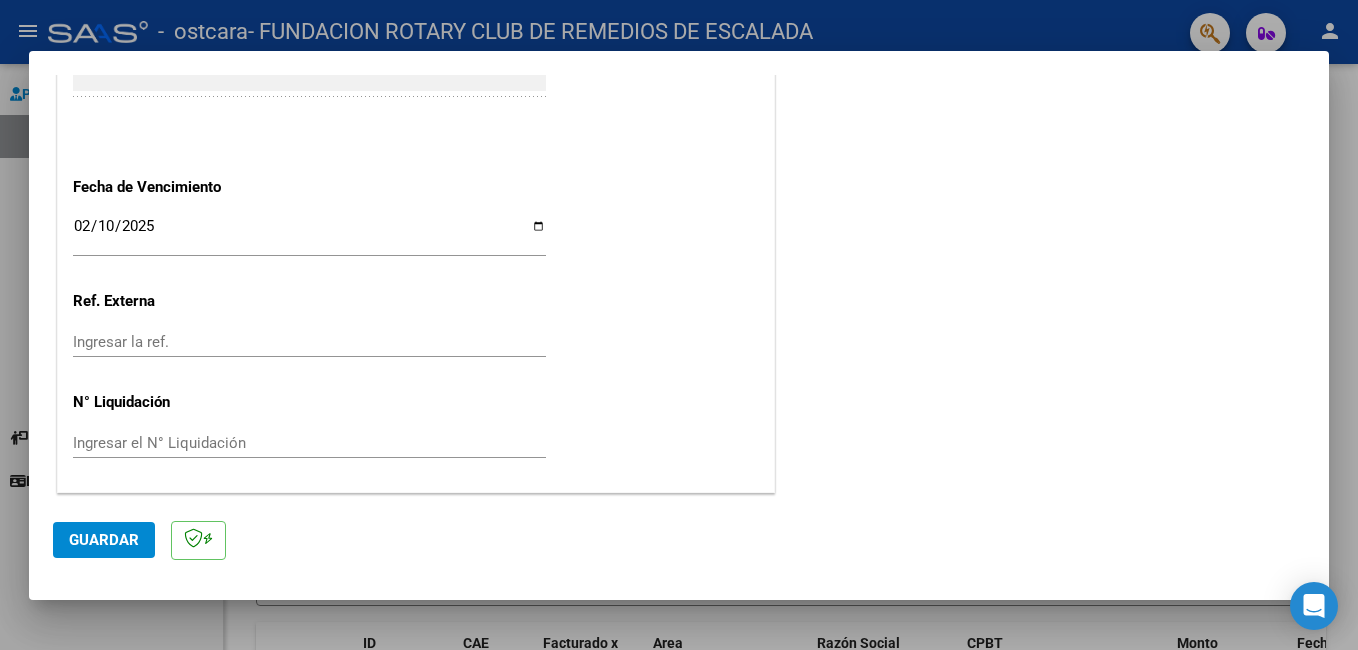 click on "Guardar" 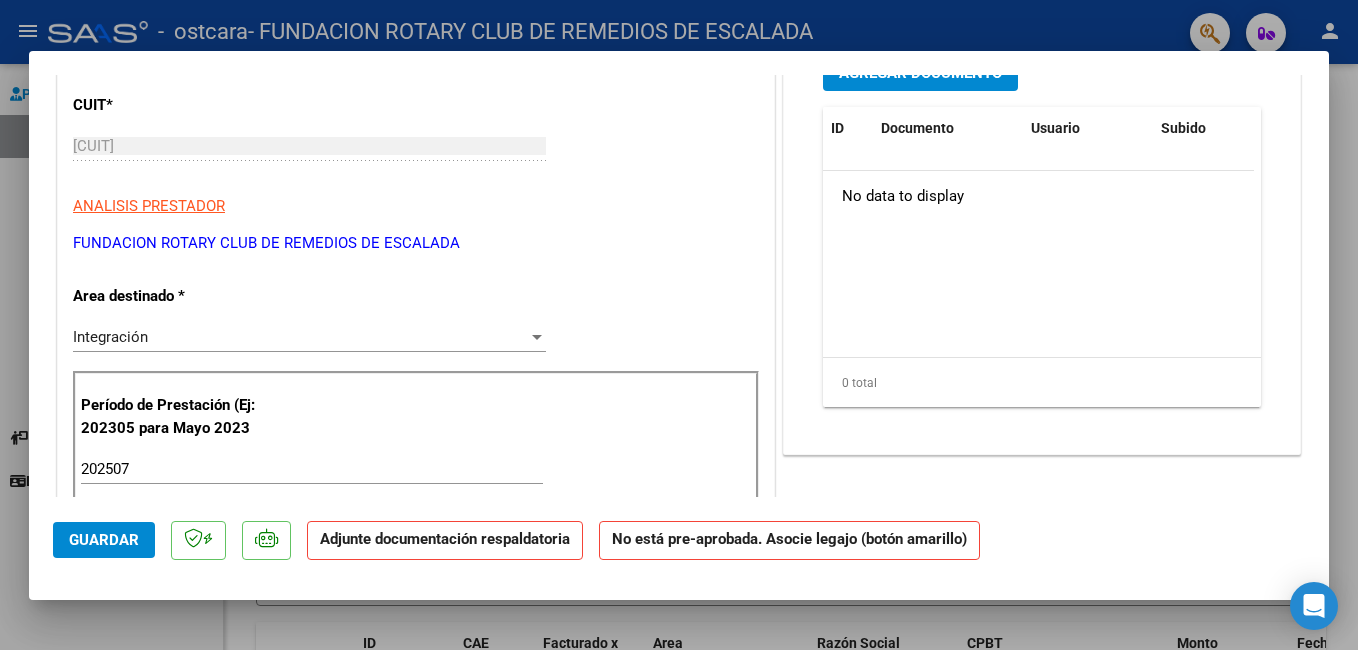scroll, scrollTop: 0, scrollLeft: 0, axis: both 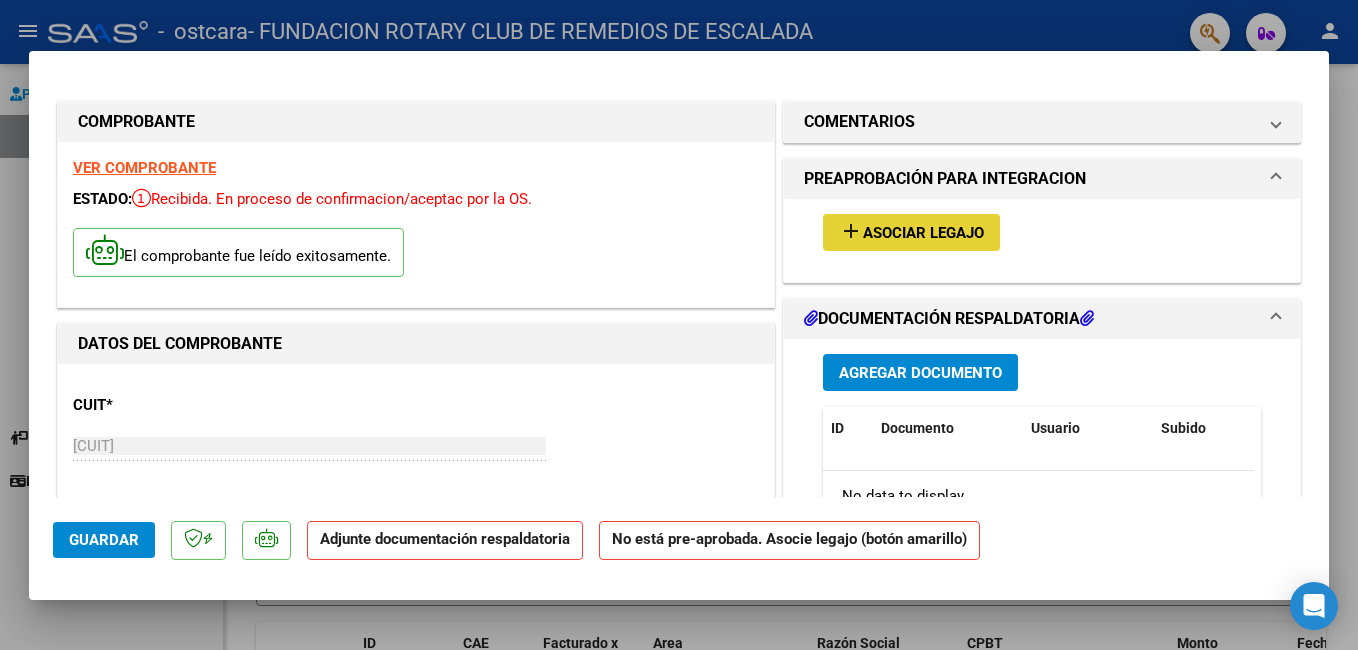click on "Asociar Legajo" at bounding box center [923, 233] 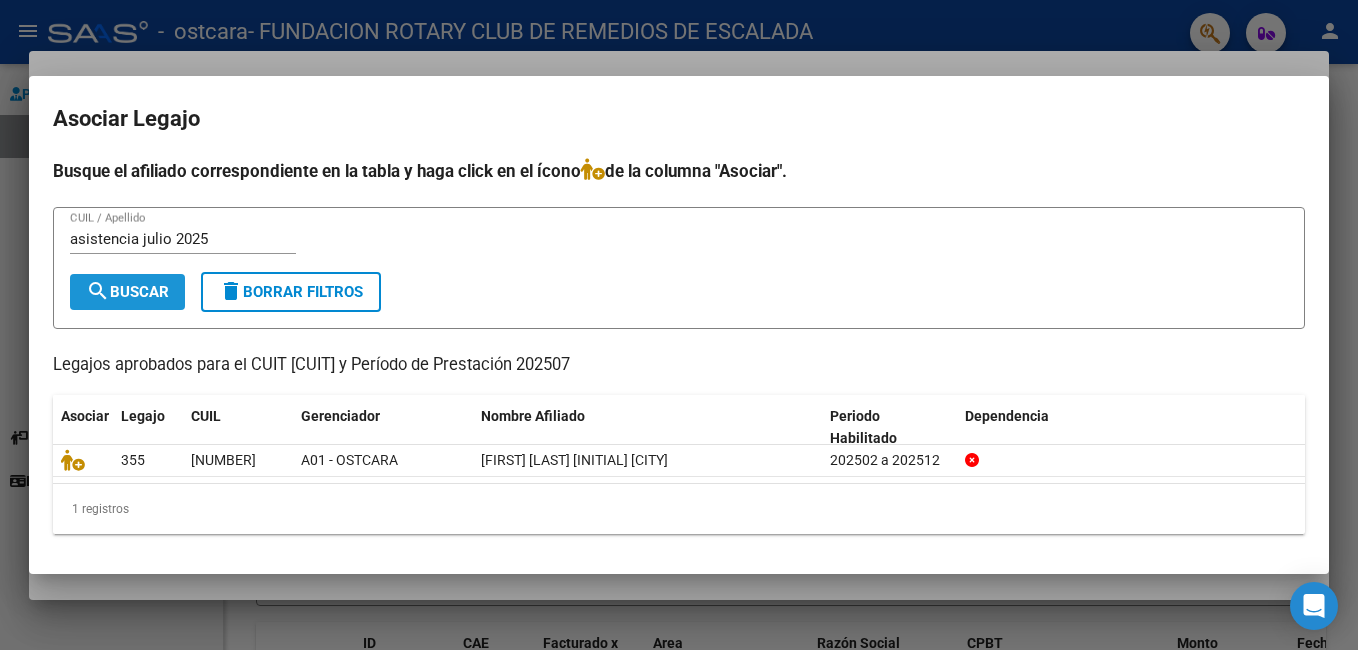 click on "search  Buscar" at bounding box center [127, 292] 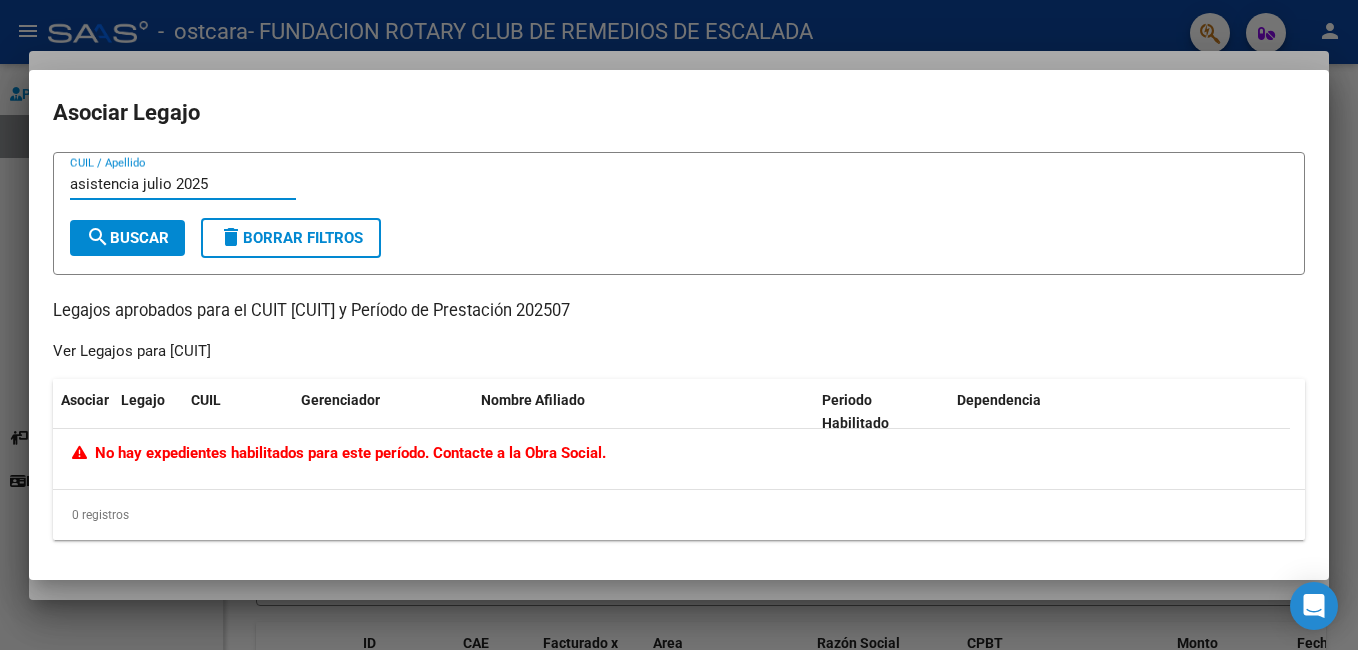 click on "asistencia julio 2025" at bounding box center [183, 184] 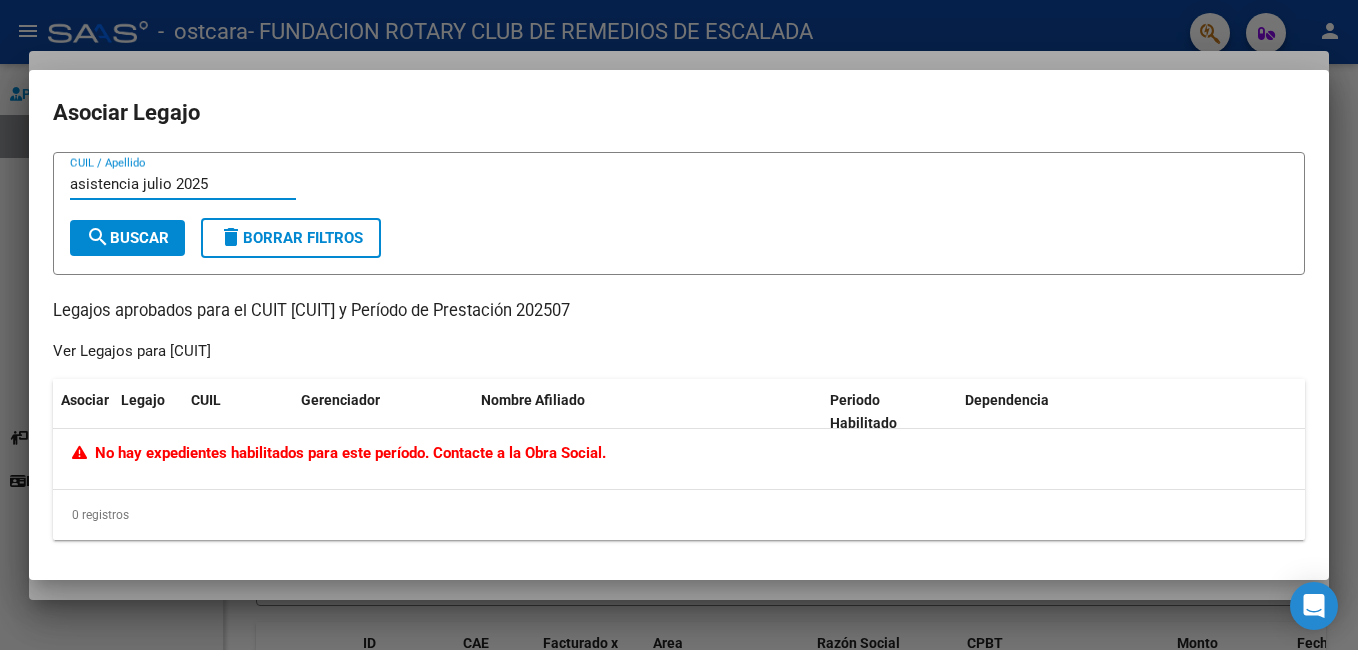 click on "asistencia julio 2025" at bounding box center (183, 184) 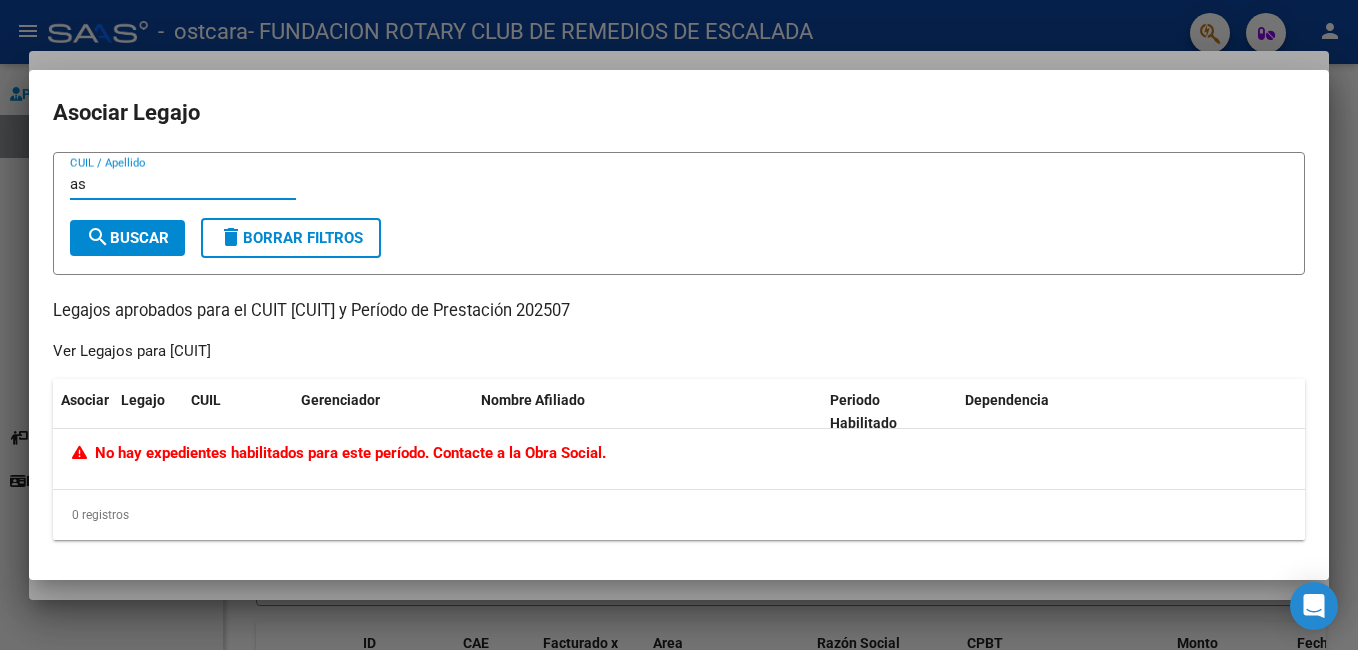 type on "a" 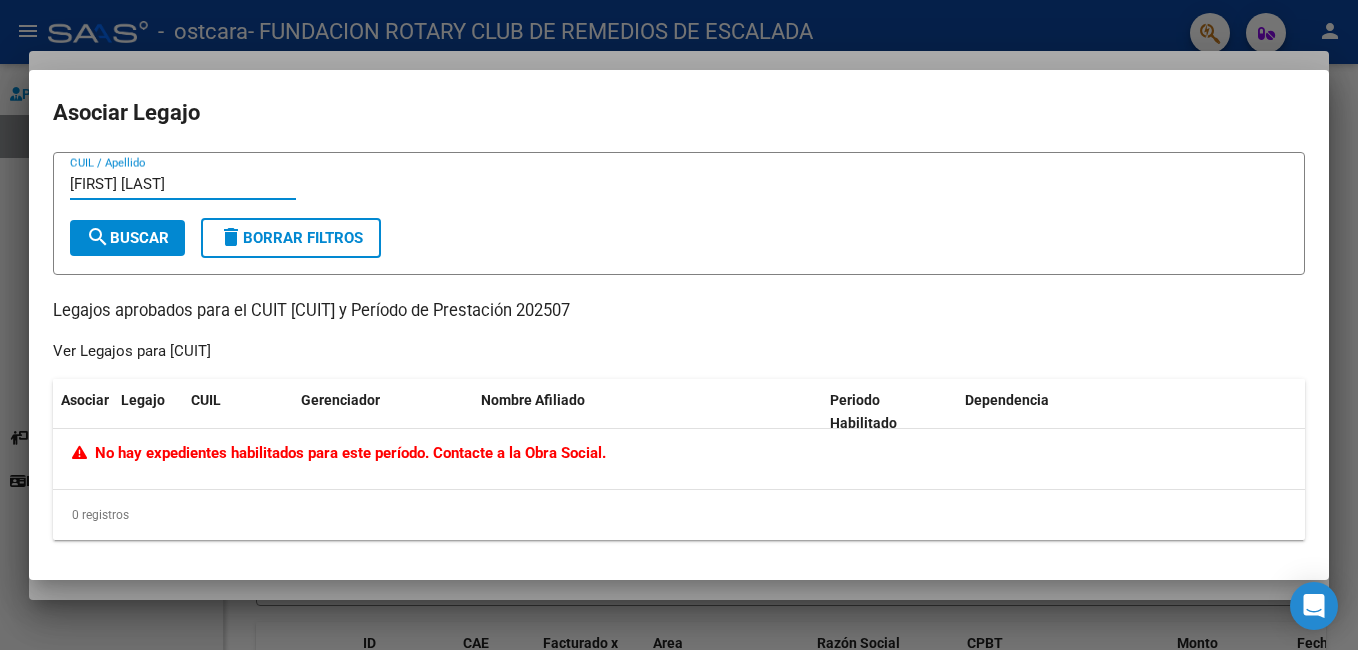 type on "[FIRST] [LAST]" 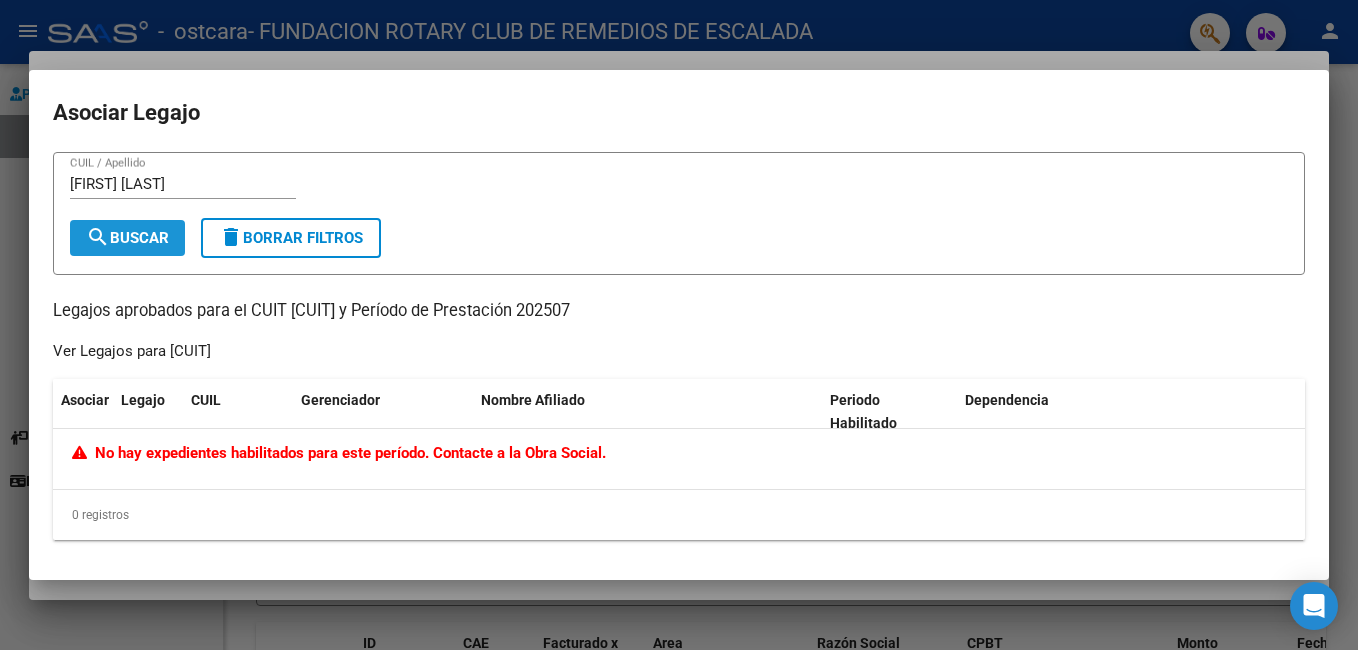 click on "search  Buscar" at bounding box center (127, 238) 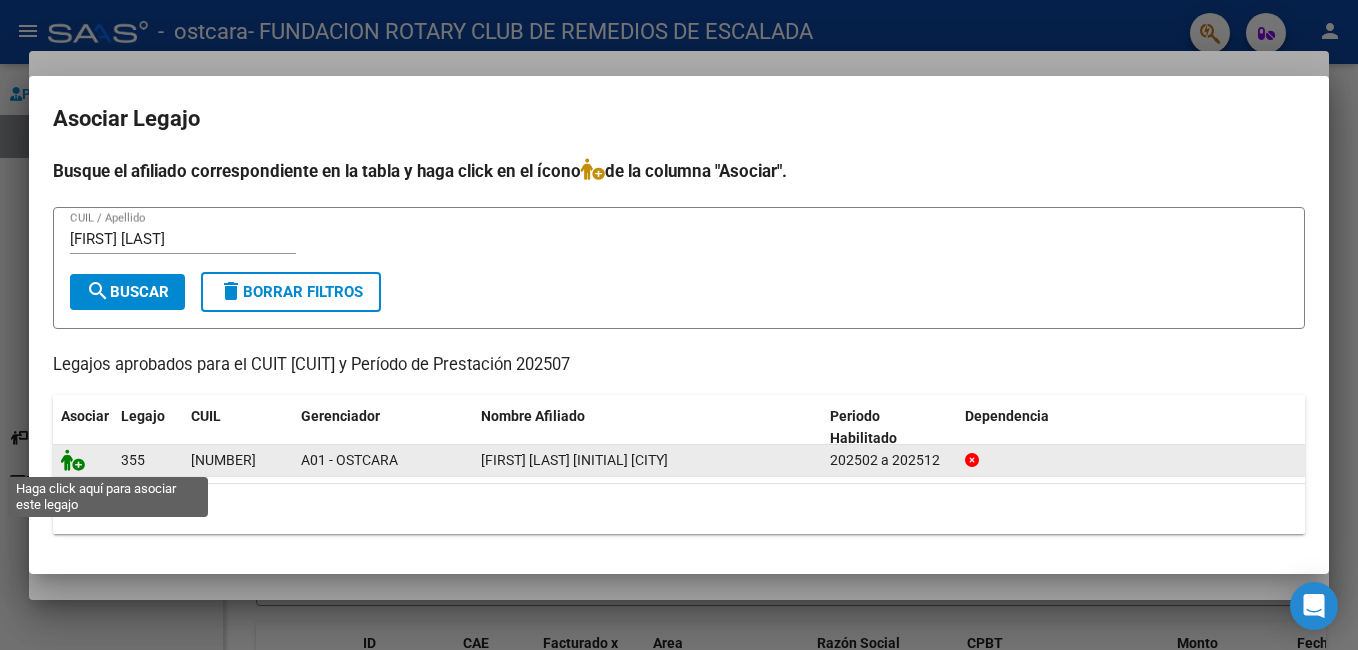 click 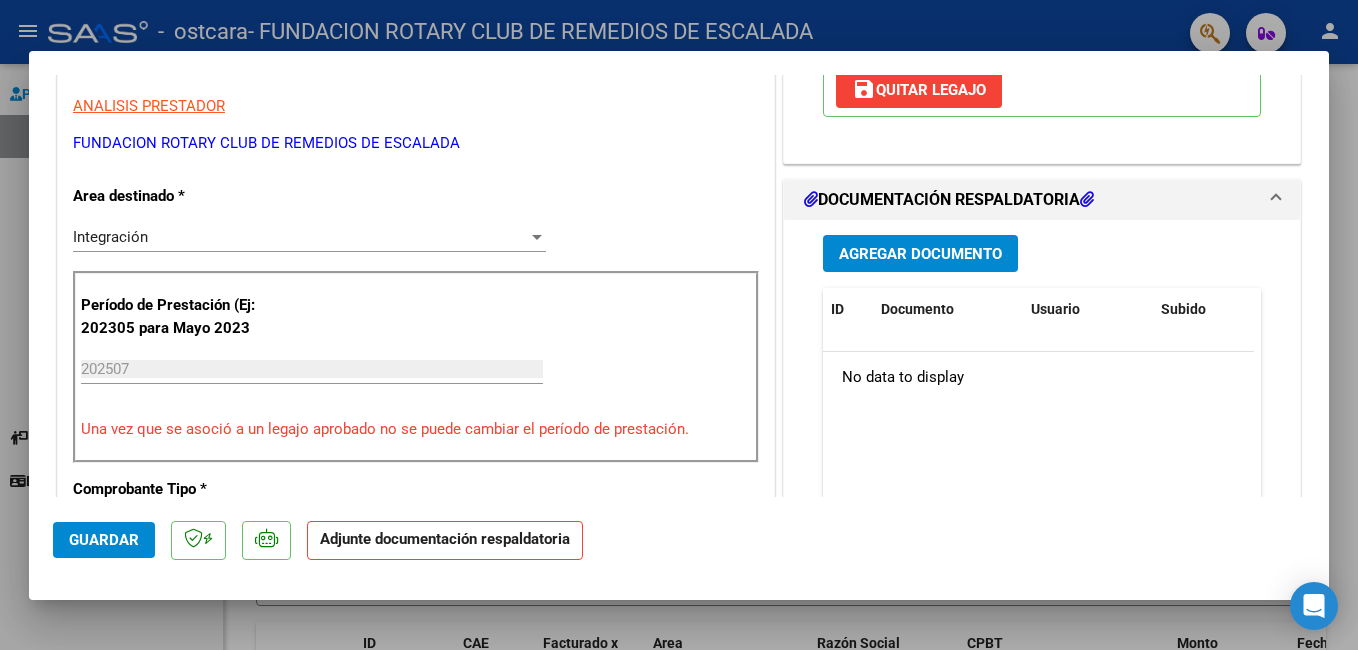 scroll, scrollTop: 300, scrollLeft: 0, axis: vertical 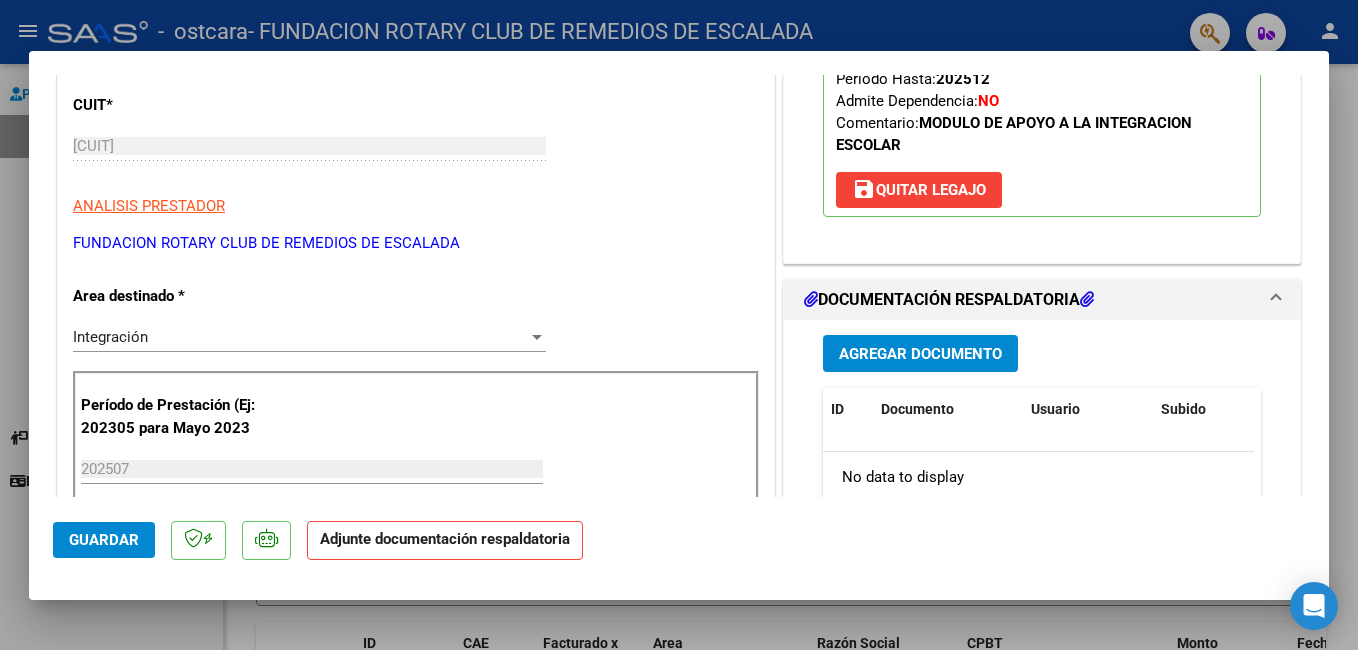 click on "Agregar Documento" at bounding box center (920, 354) 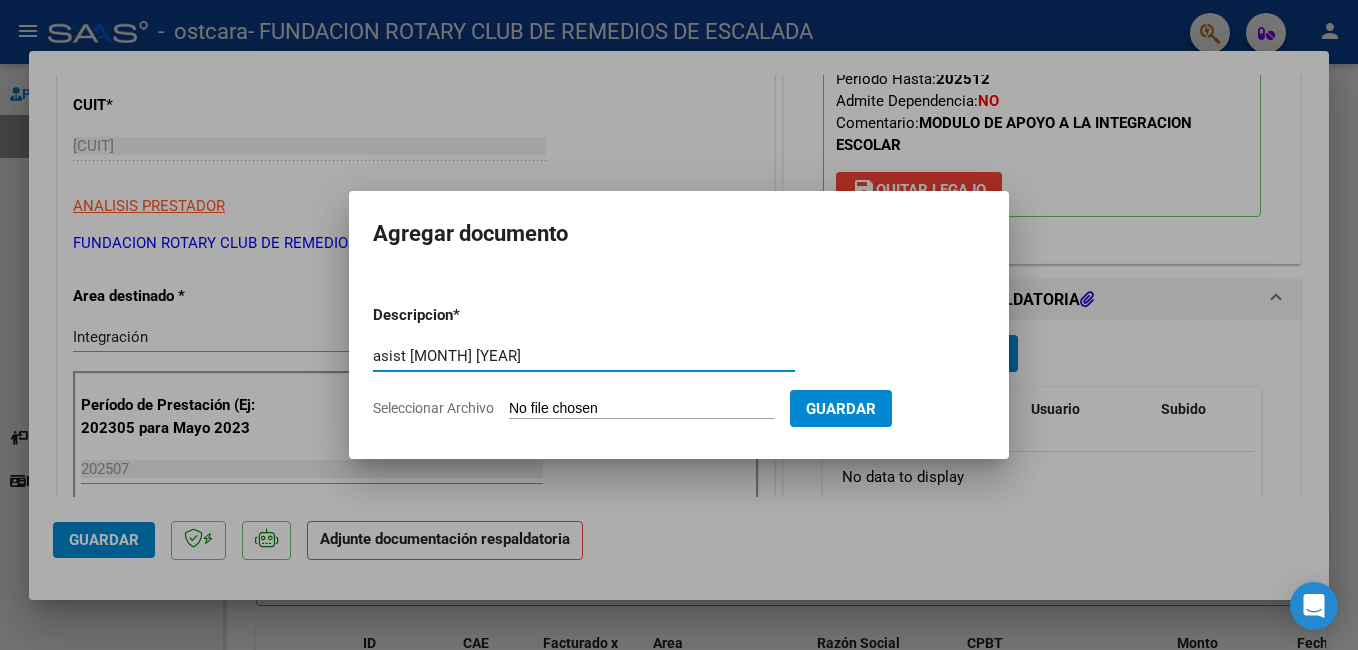 type on "asist [MONTH] [YEAR]" 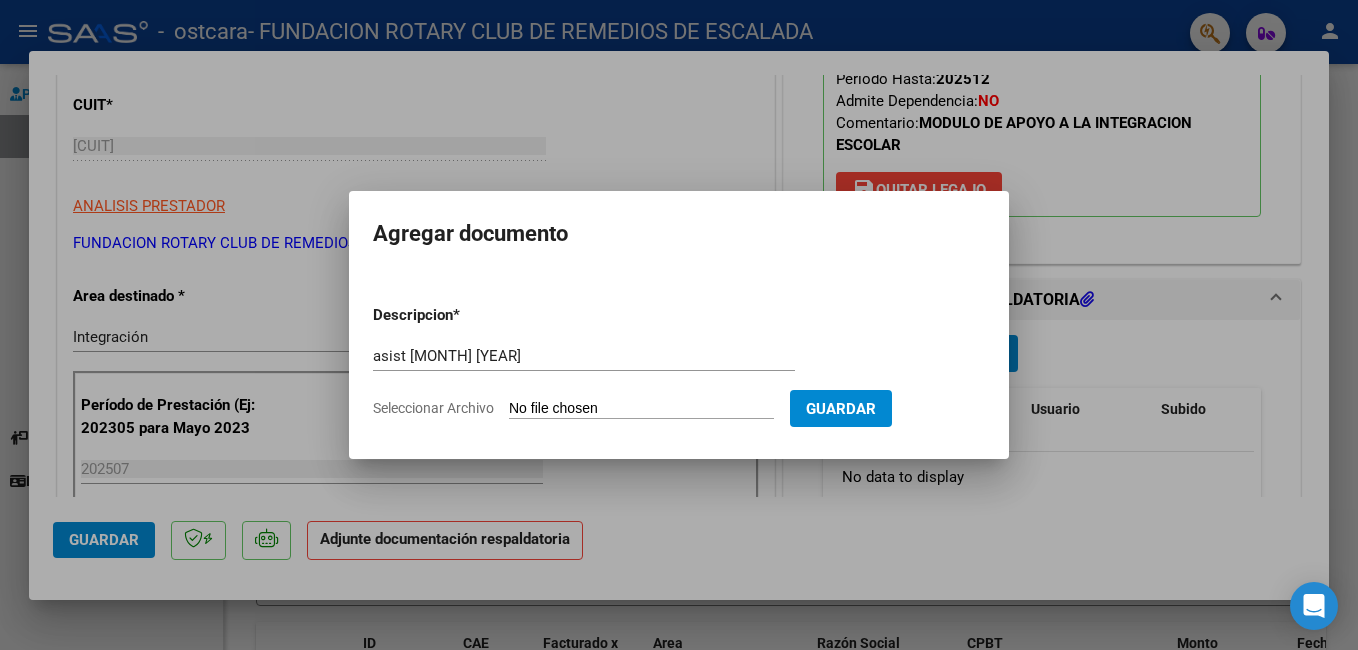 type on "C:\fakepath\[FIRST] mia.pdf" 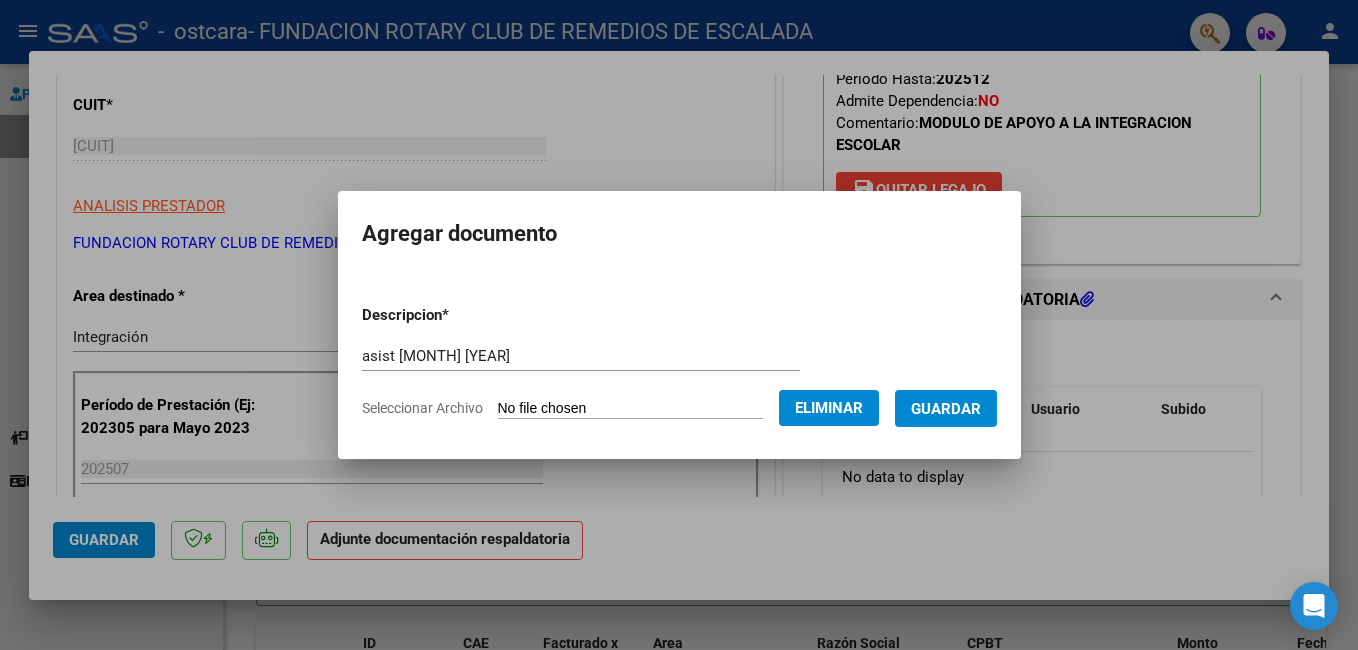 click on "Guardar" at bounding box center [946, 409] 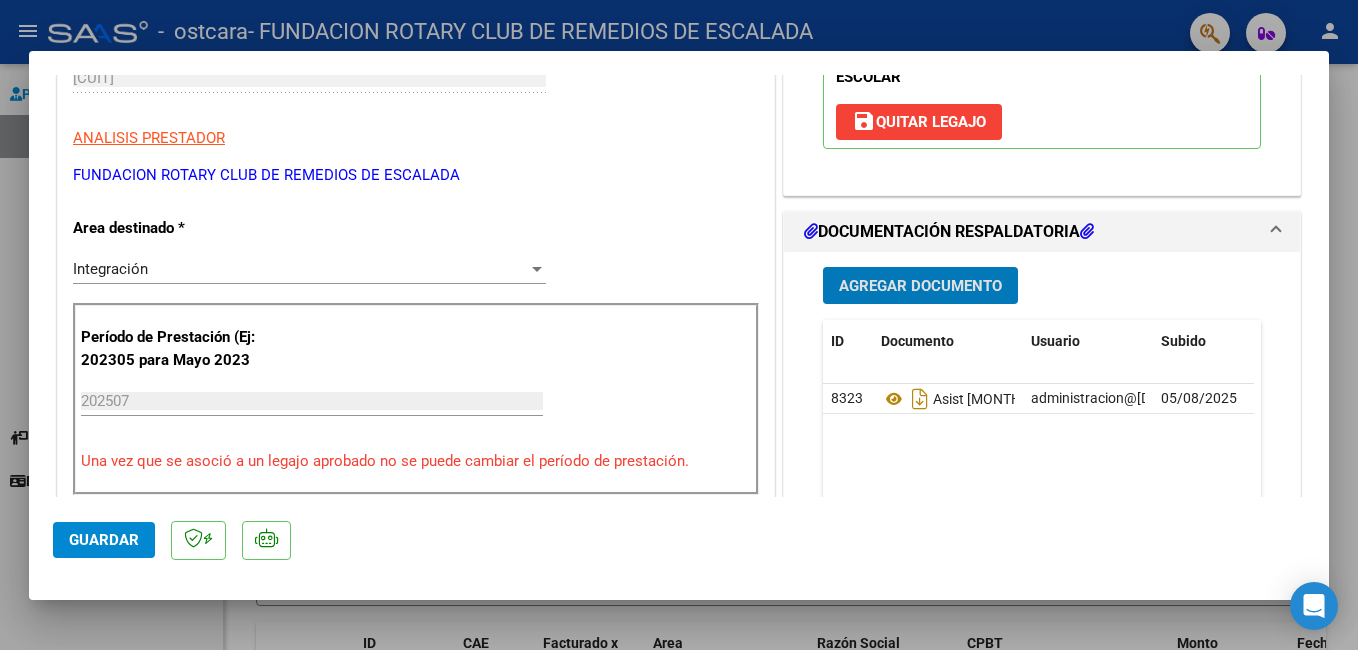 scroll, scrollTop: 0, scrollLeft: 0, axis: both 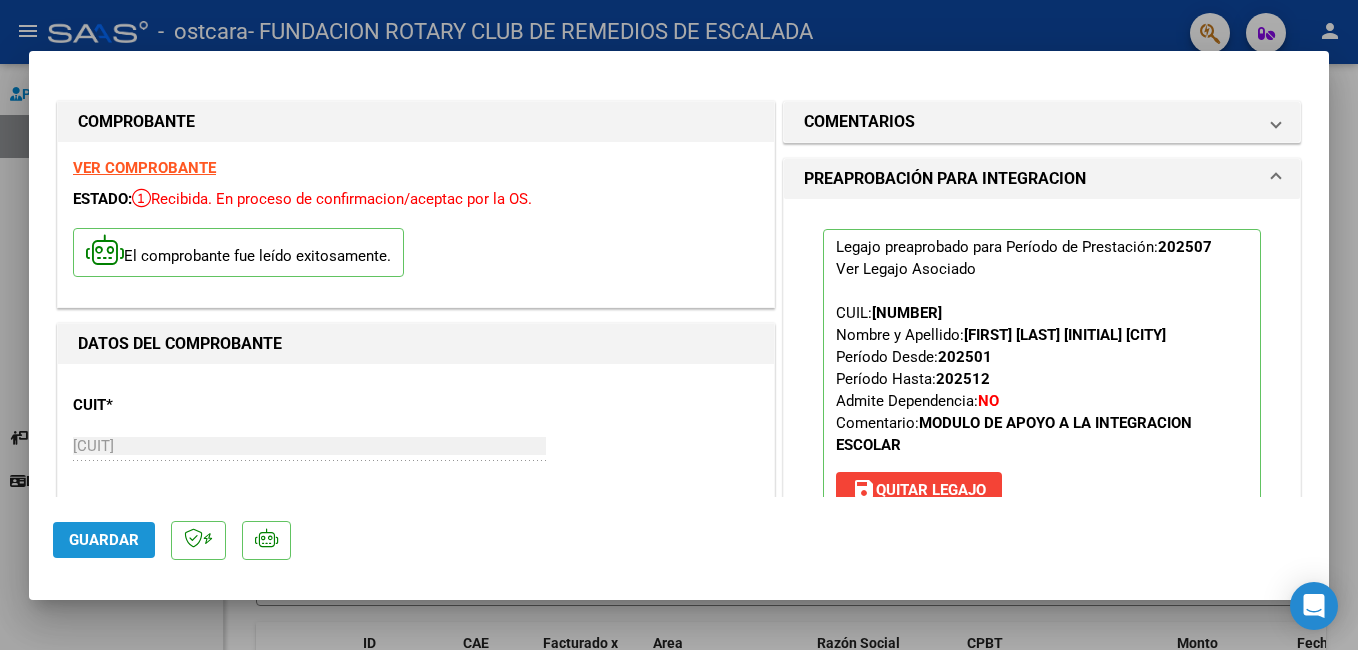 click on "Guardar" 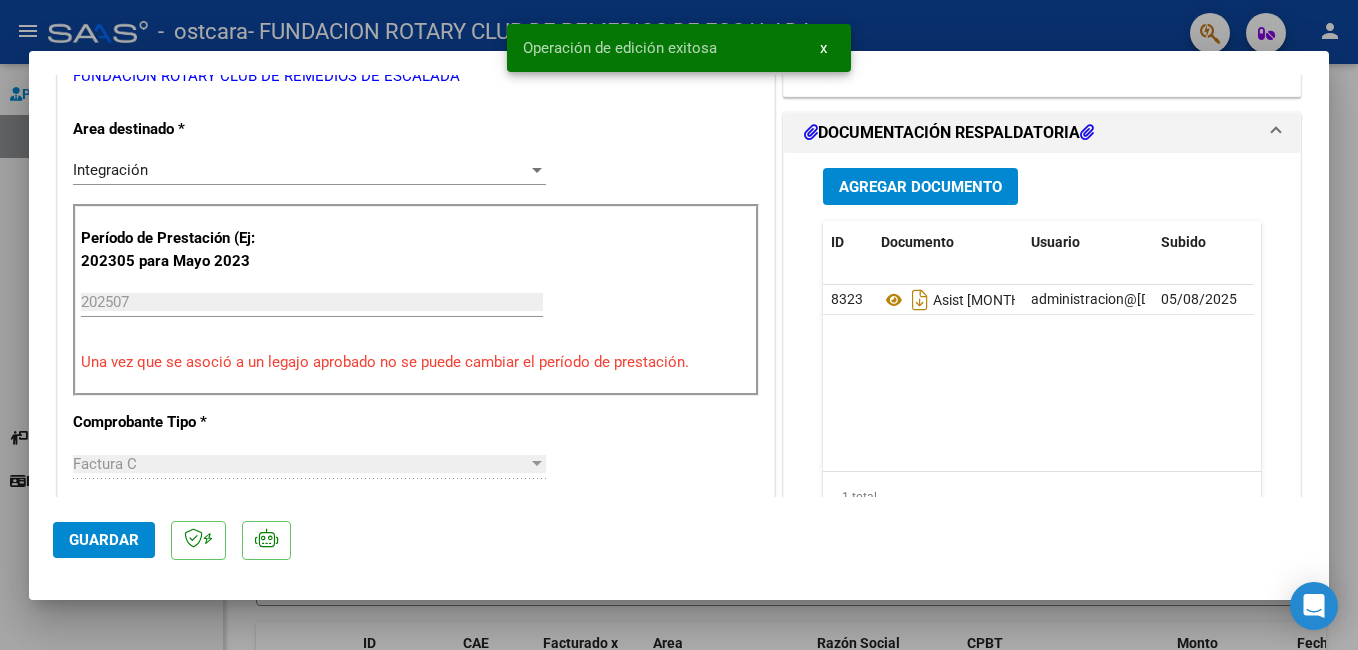 scroll, scrollTop: 0, scrollLeft: 0, axis: both 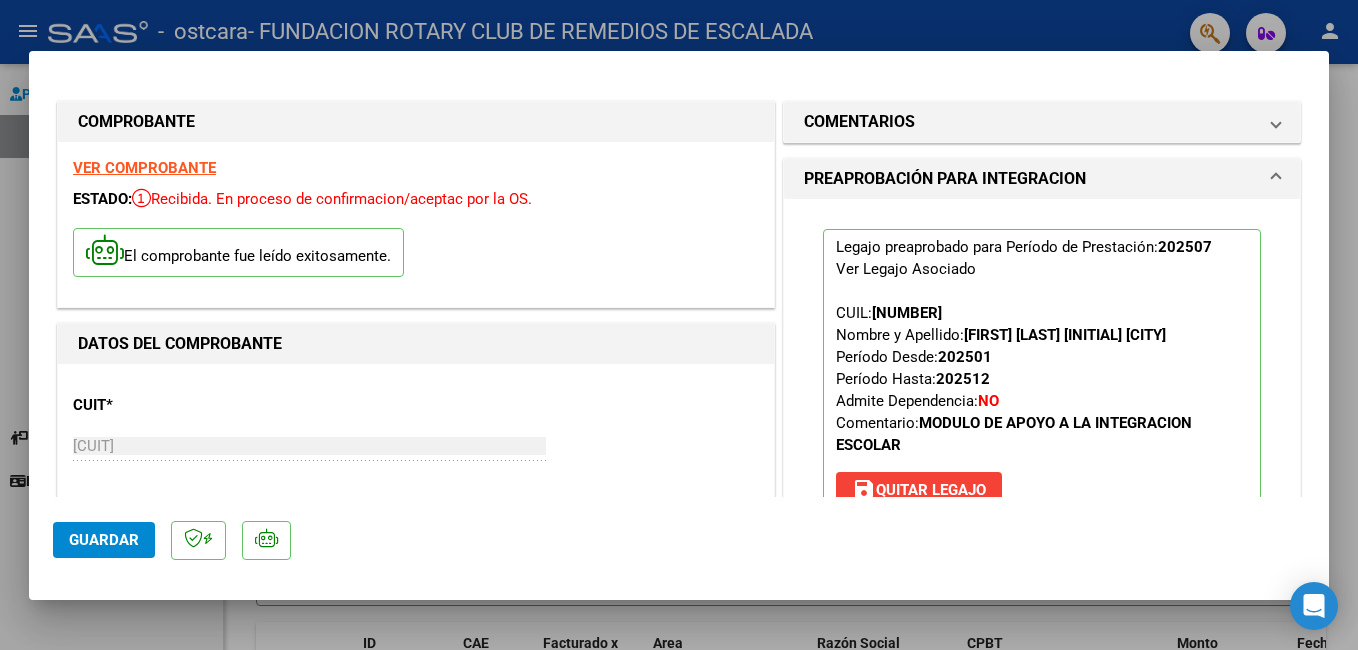 click at bounding box center [679, 325] 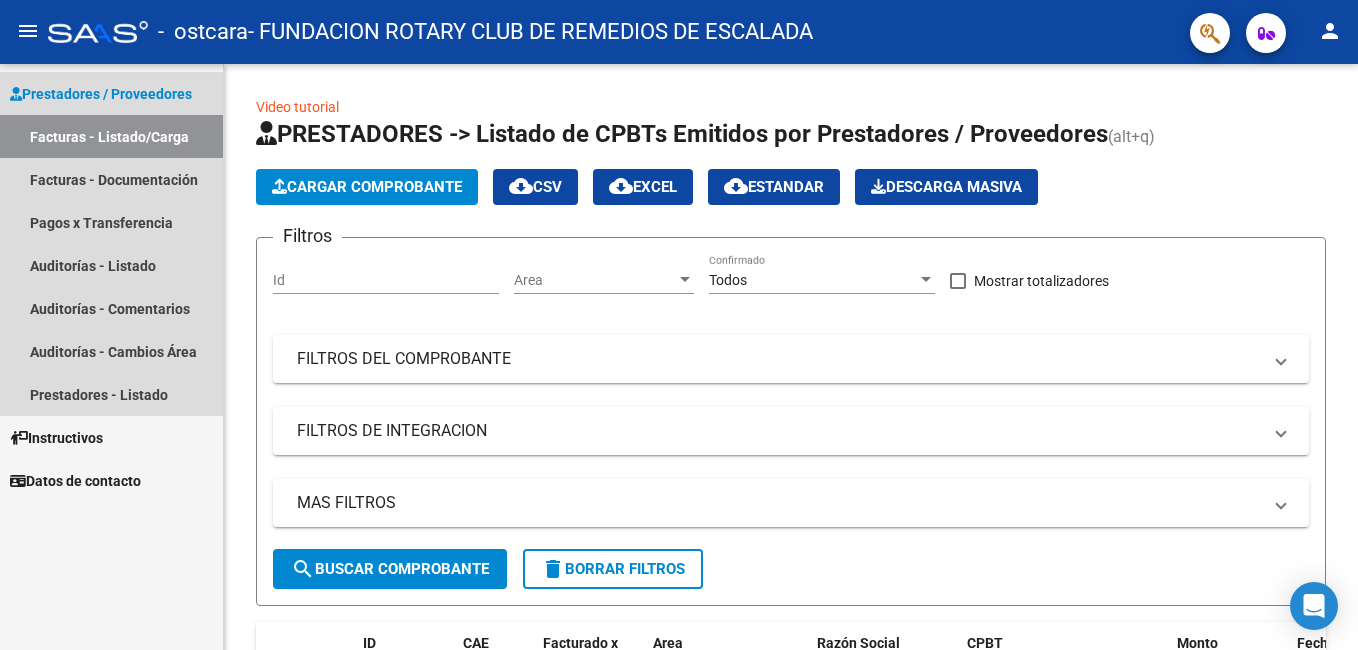 click on "Facturas - Listado/Carga" at bounding box center (111, 136) 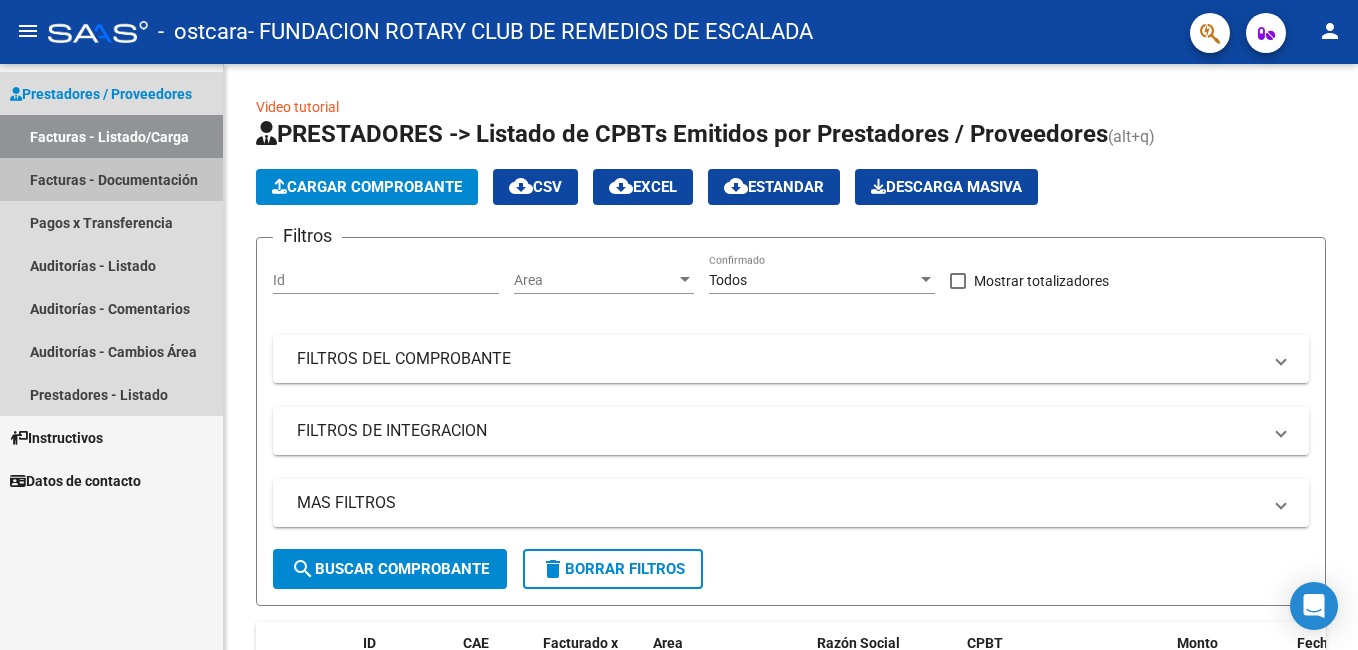 click on "Facturas - Documentación" at bounding box center (111, 179) 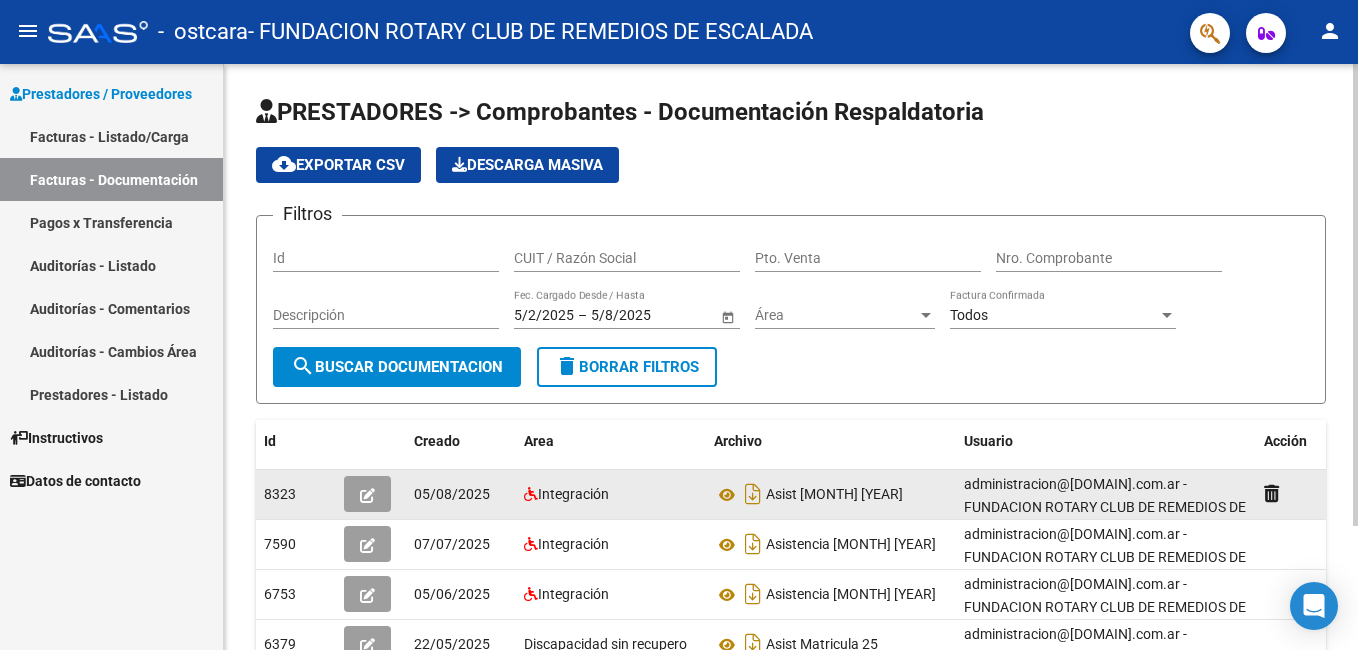 scroll, scrollTop: 100, scrollLeft: 0, axis: vertical 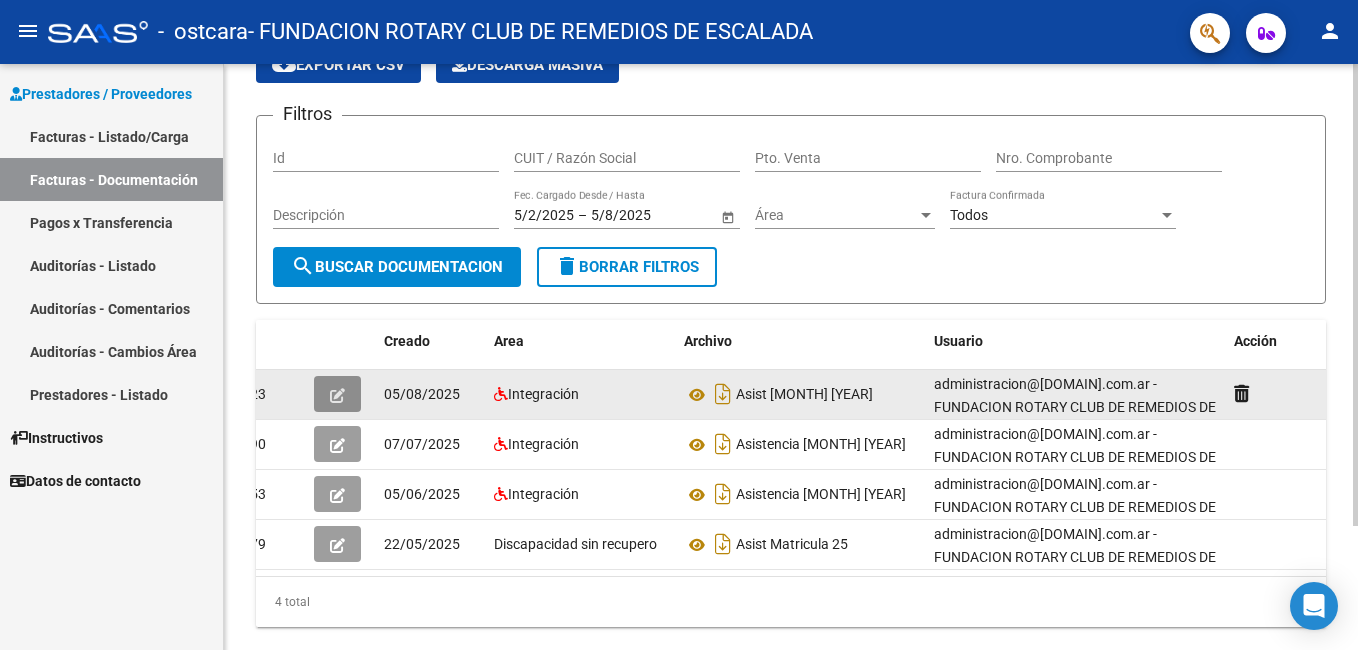click 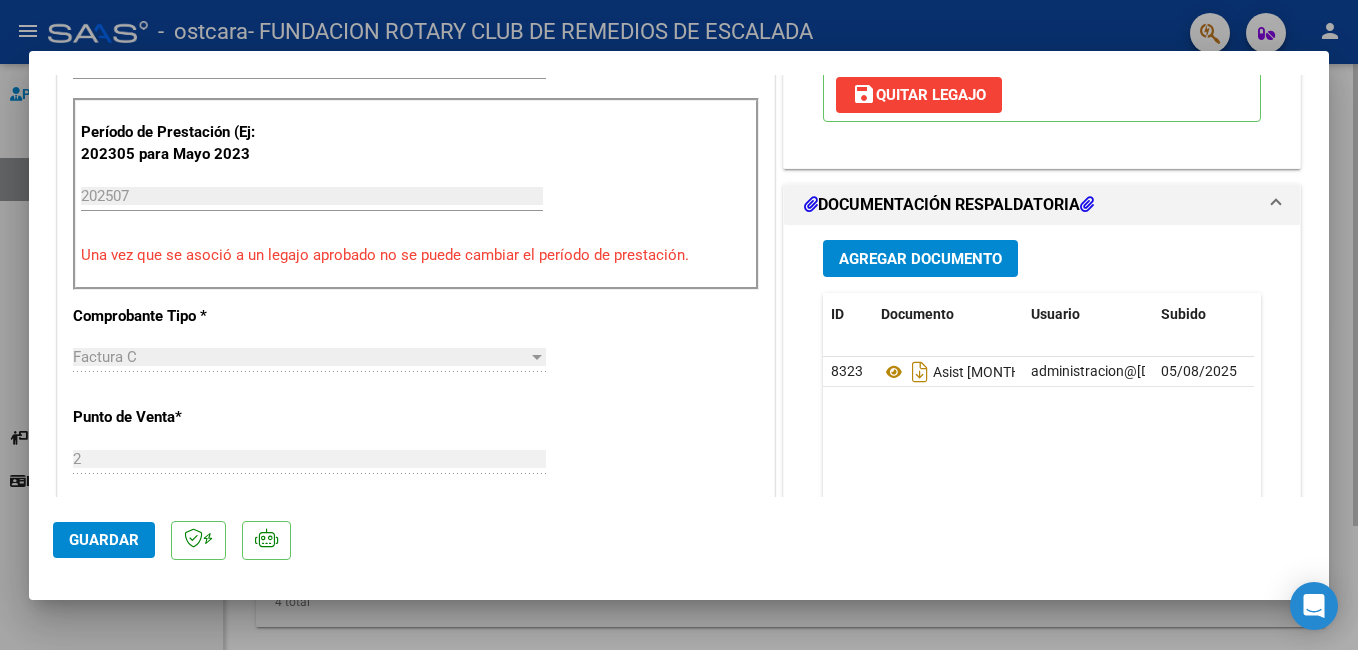 scroll, scrollTop: 0, scrollLeft: 0, axis: both 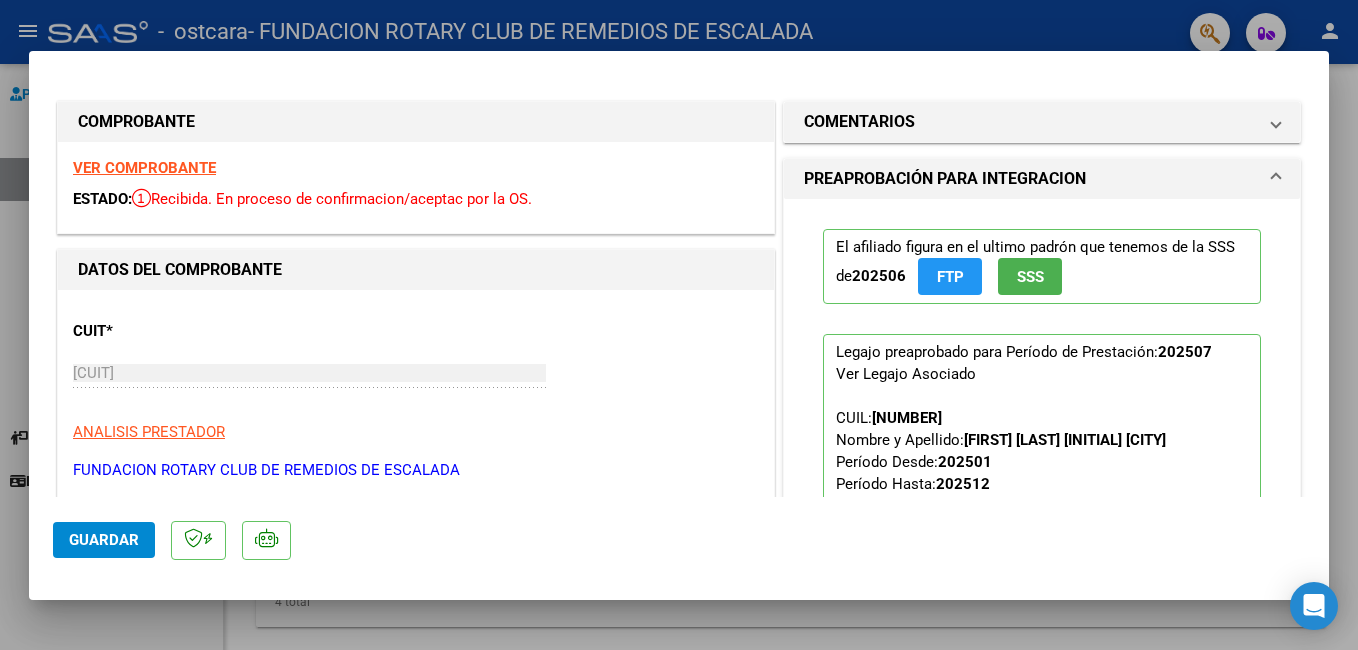 click at bounding box center [679, 325] 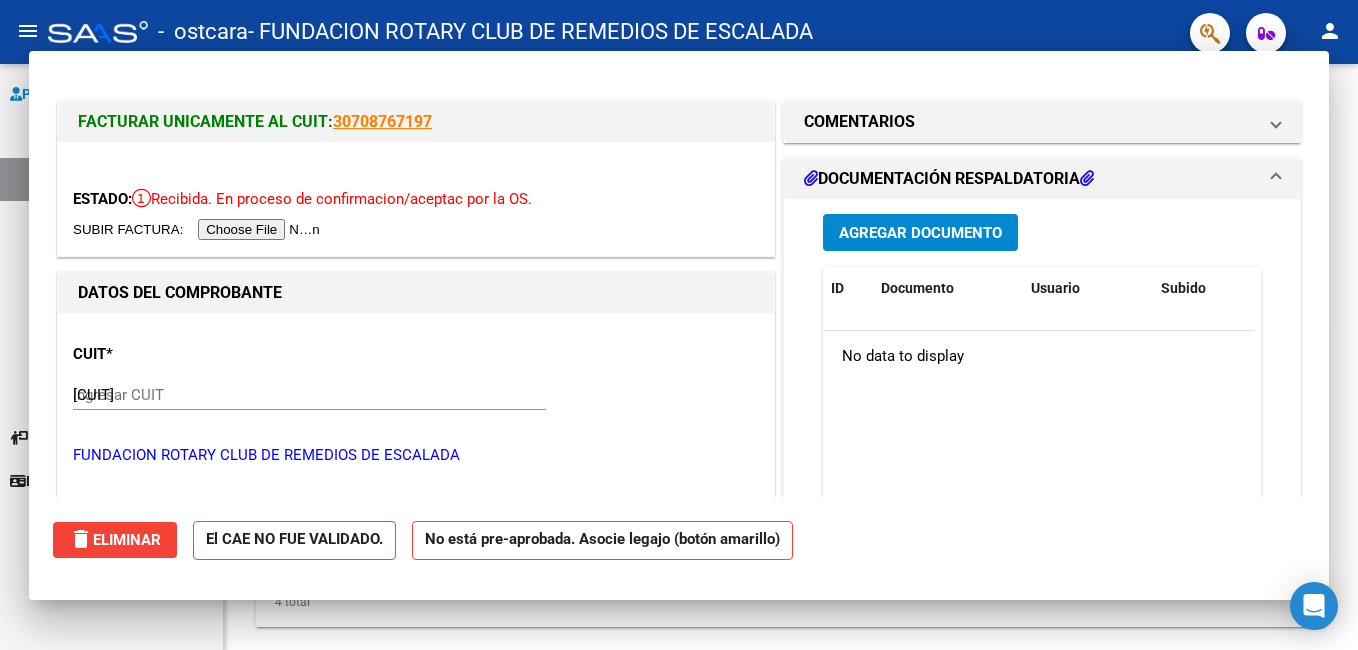 type 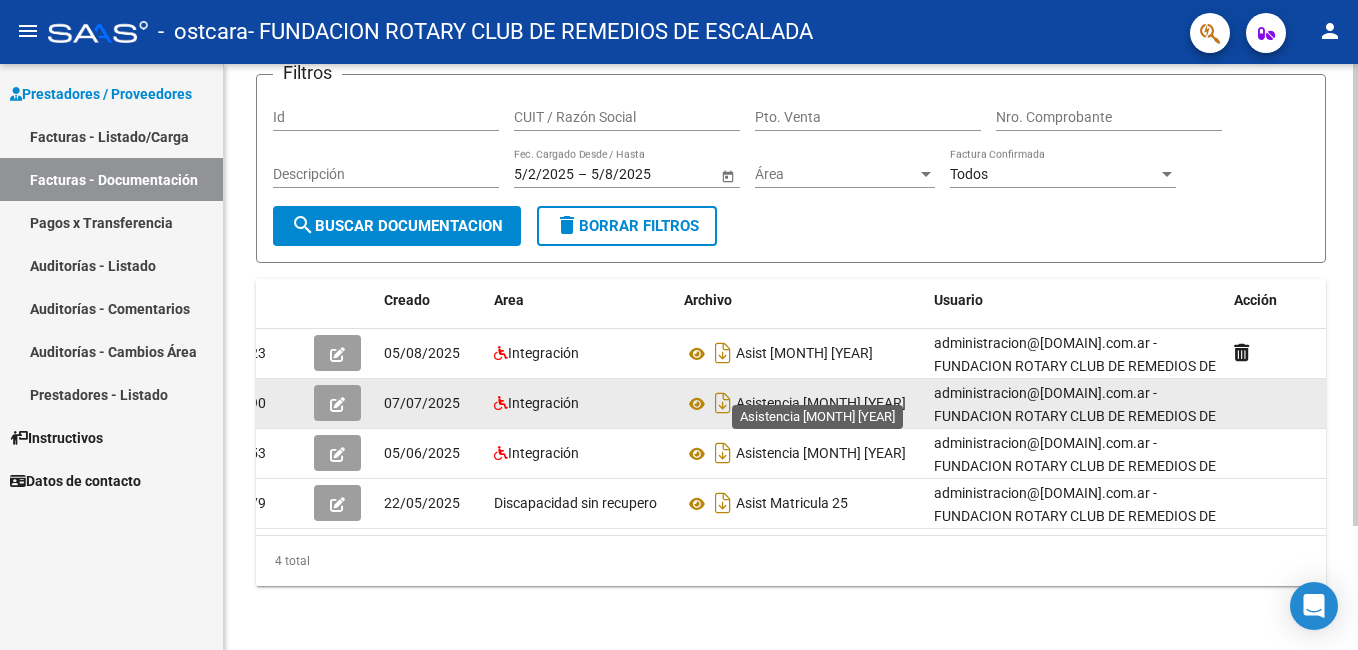 scroll, scrollTop: 0, scrollLeft: 0, axis: both 